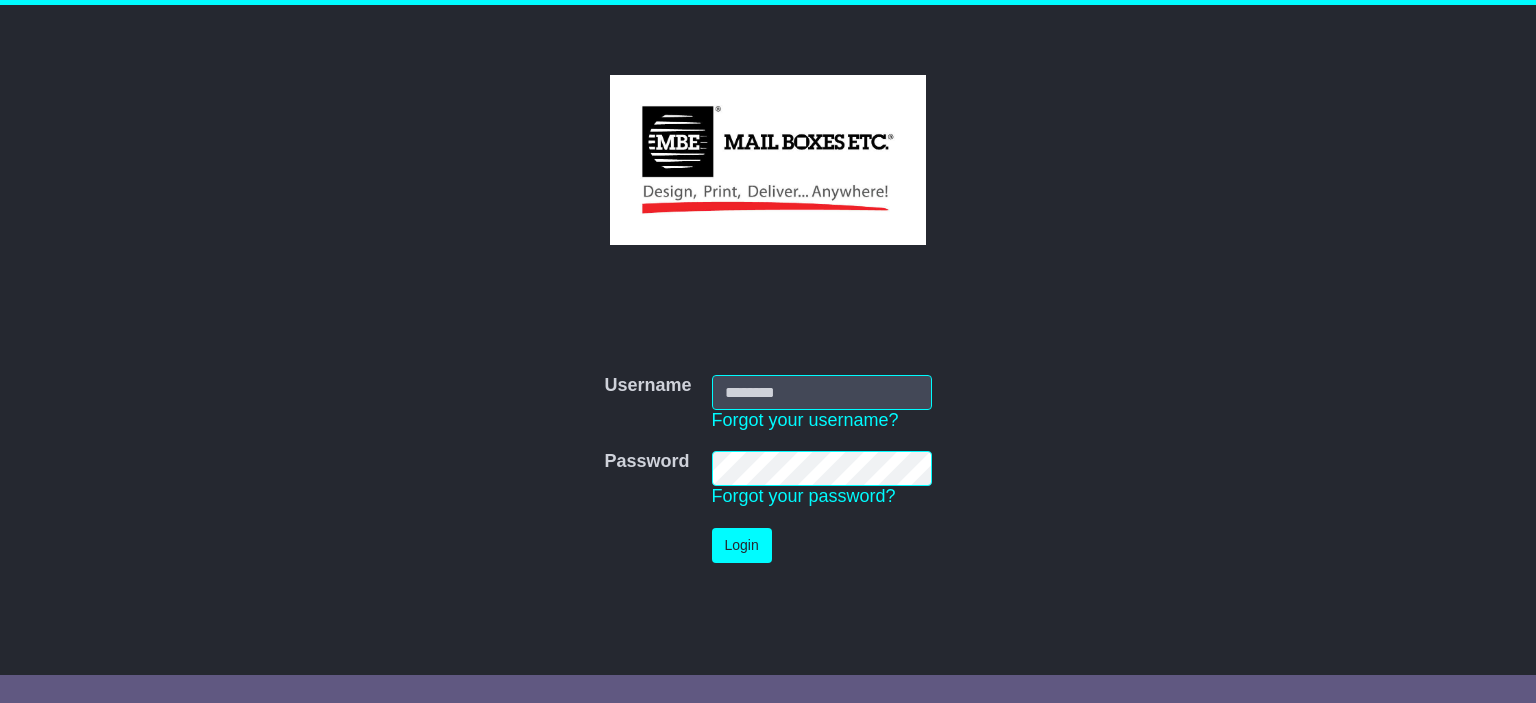 scroll, scrollTop: 0, scrollLeft: 0, axis: both 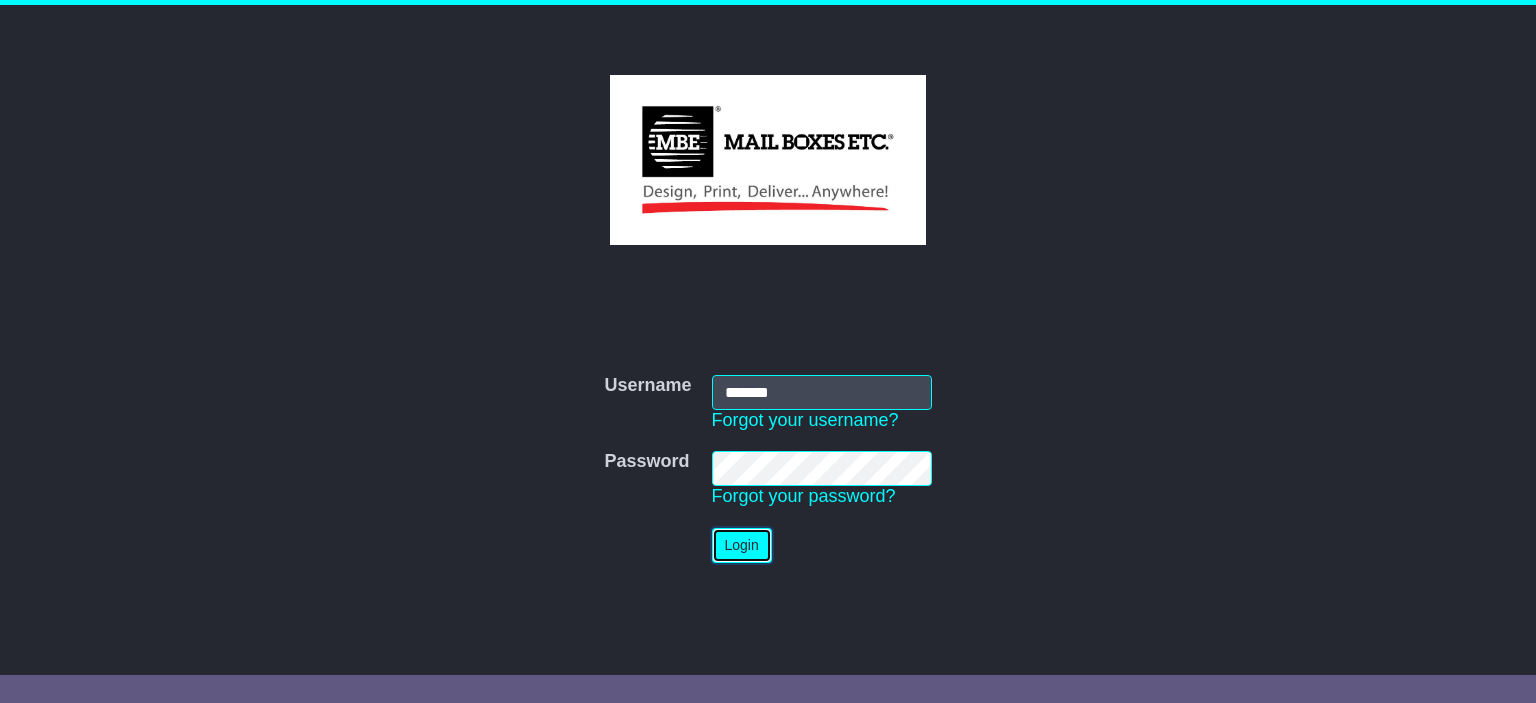 click on "Login" at bounding box center (742, 545) 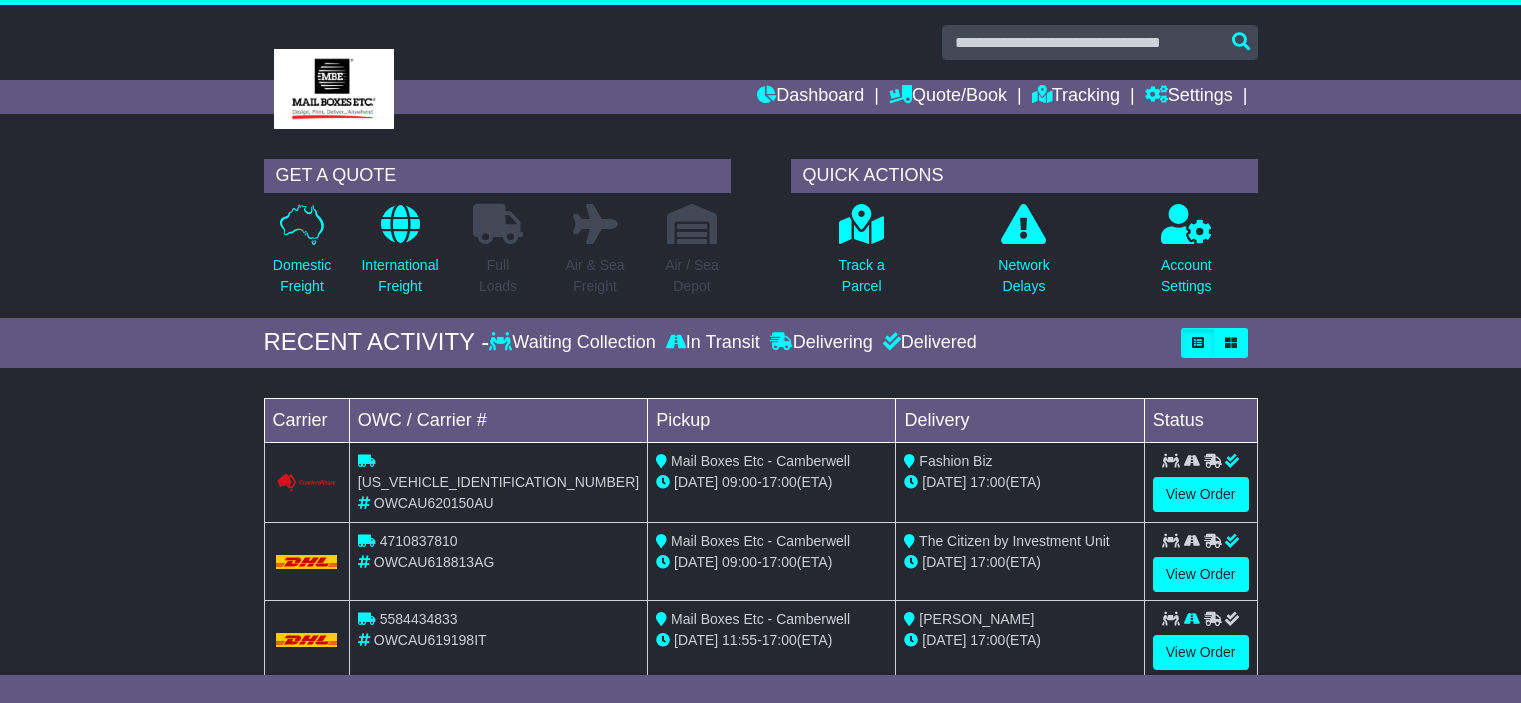 scroll, scrollTop: 0, scrollLeft: 0, axis: both 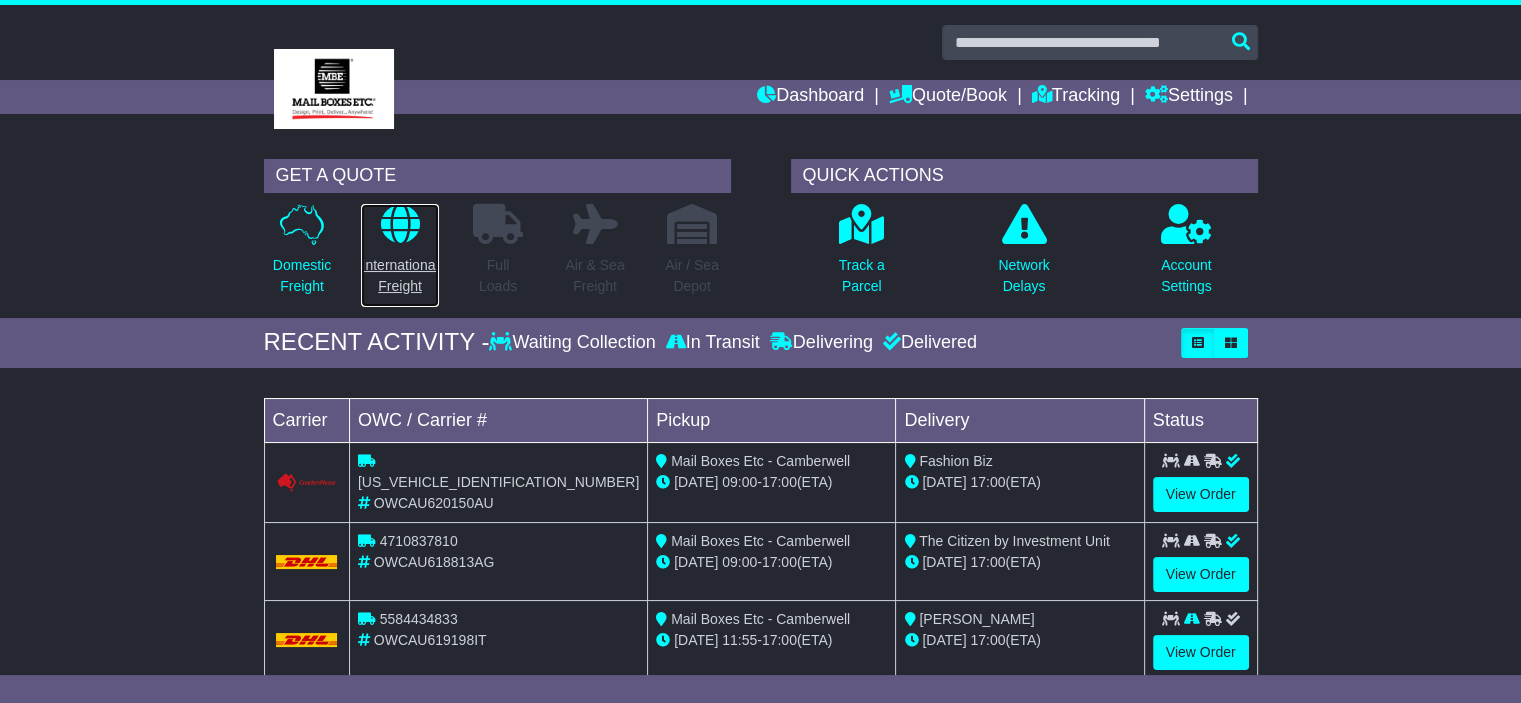 click on "International Freight" at bounding box center [399, 276] 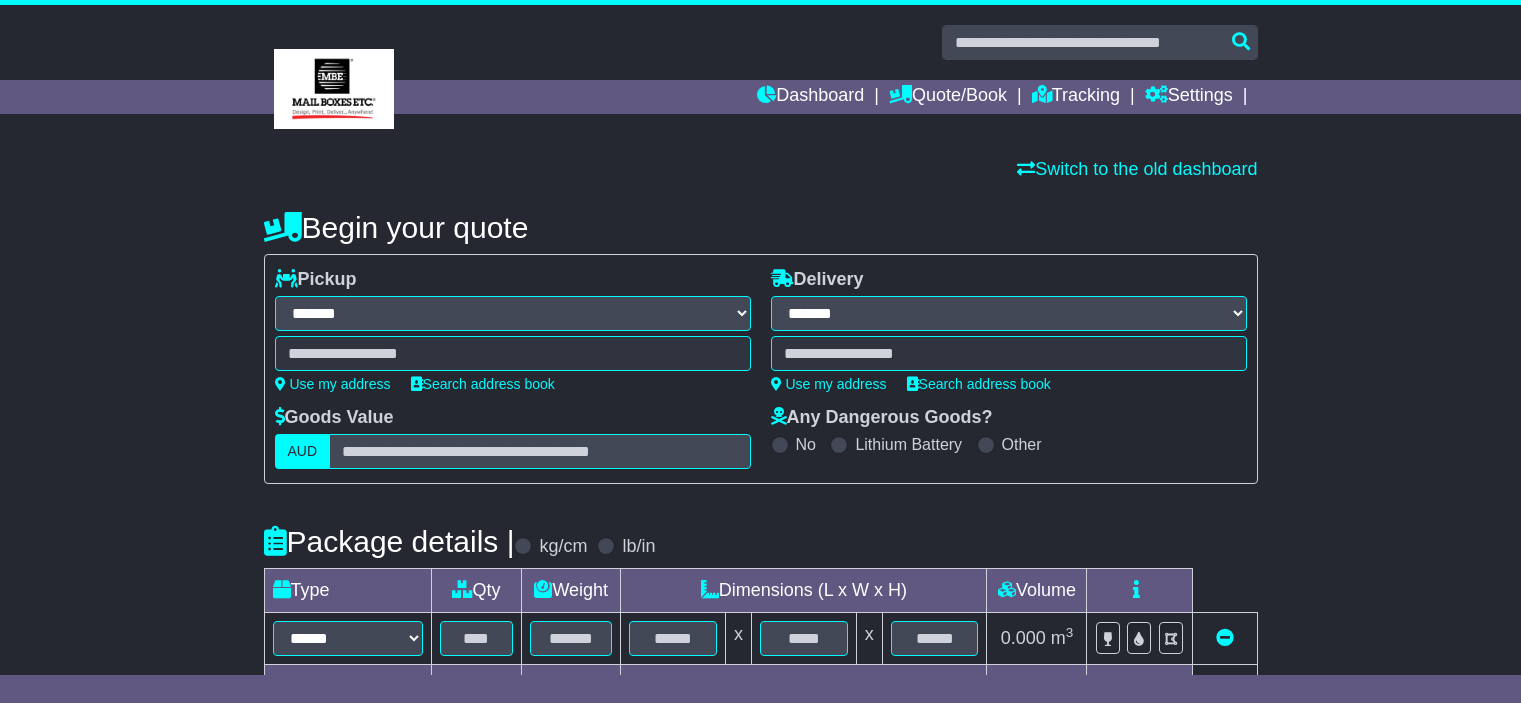 select on "**" 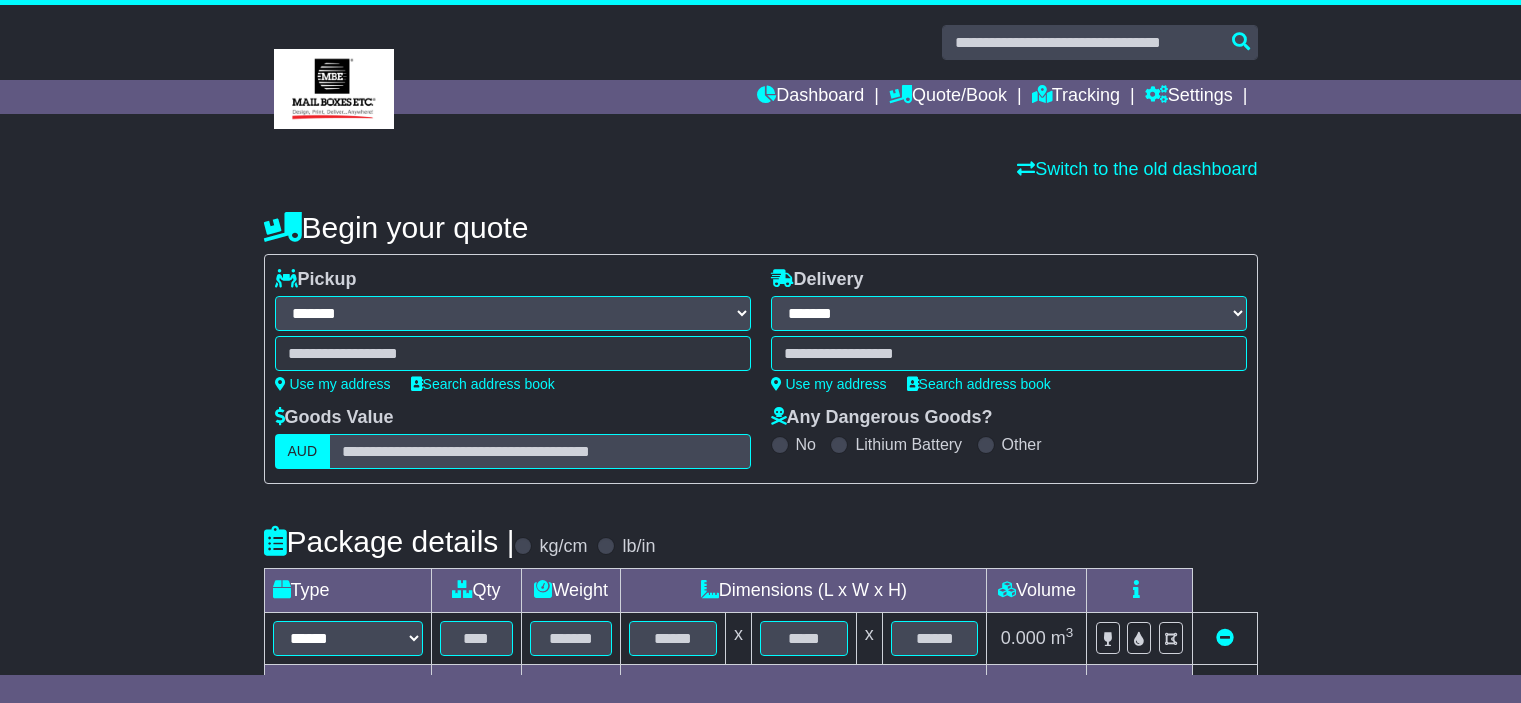 scroll, scrollTop: 0, scrollLeft: 0, axis: both 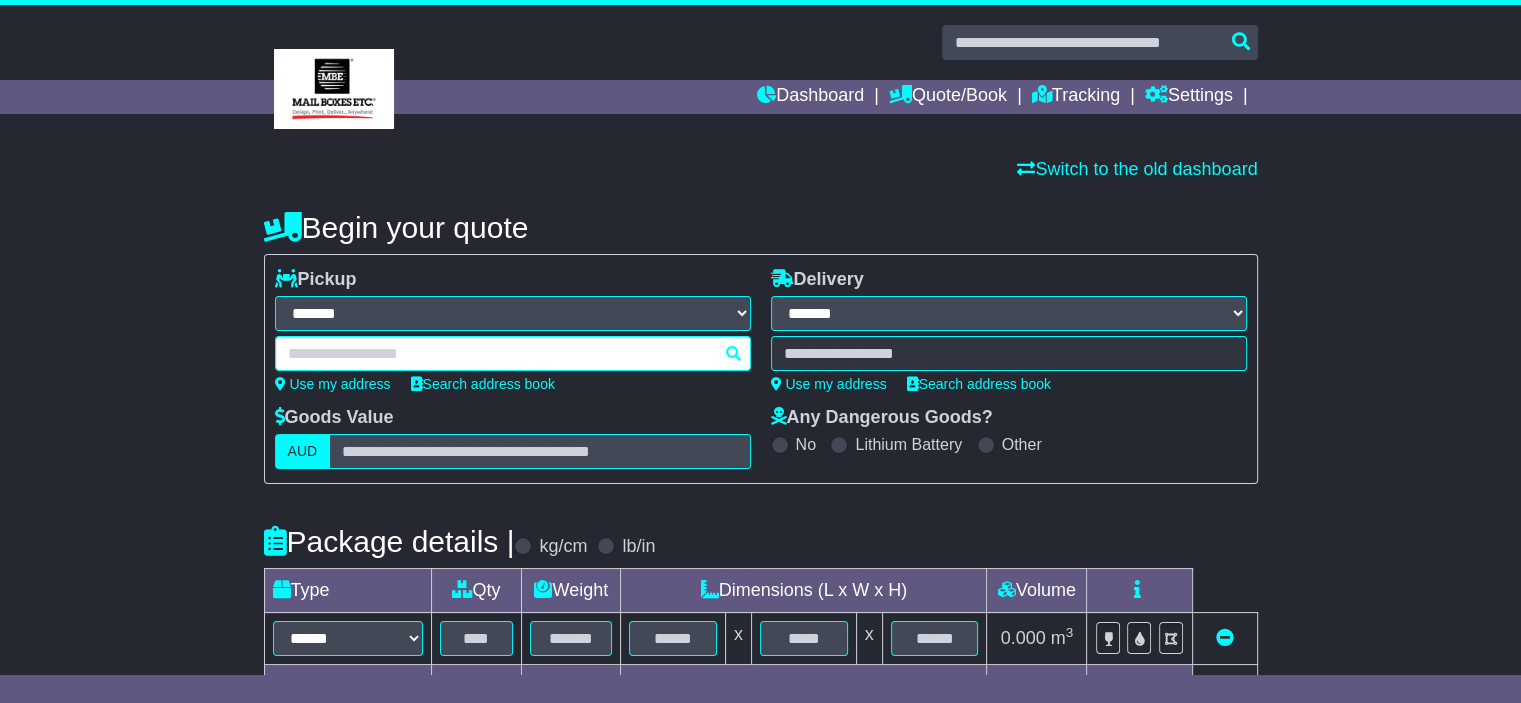 click at bounding box center (513, 353) 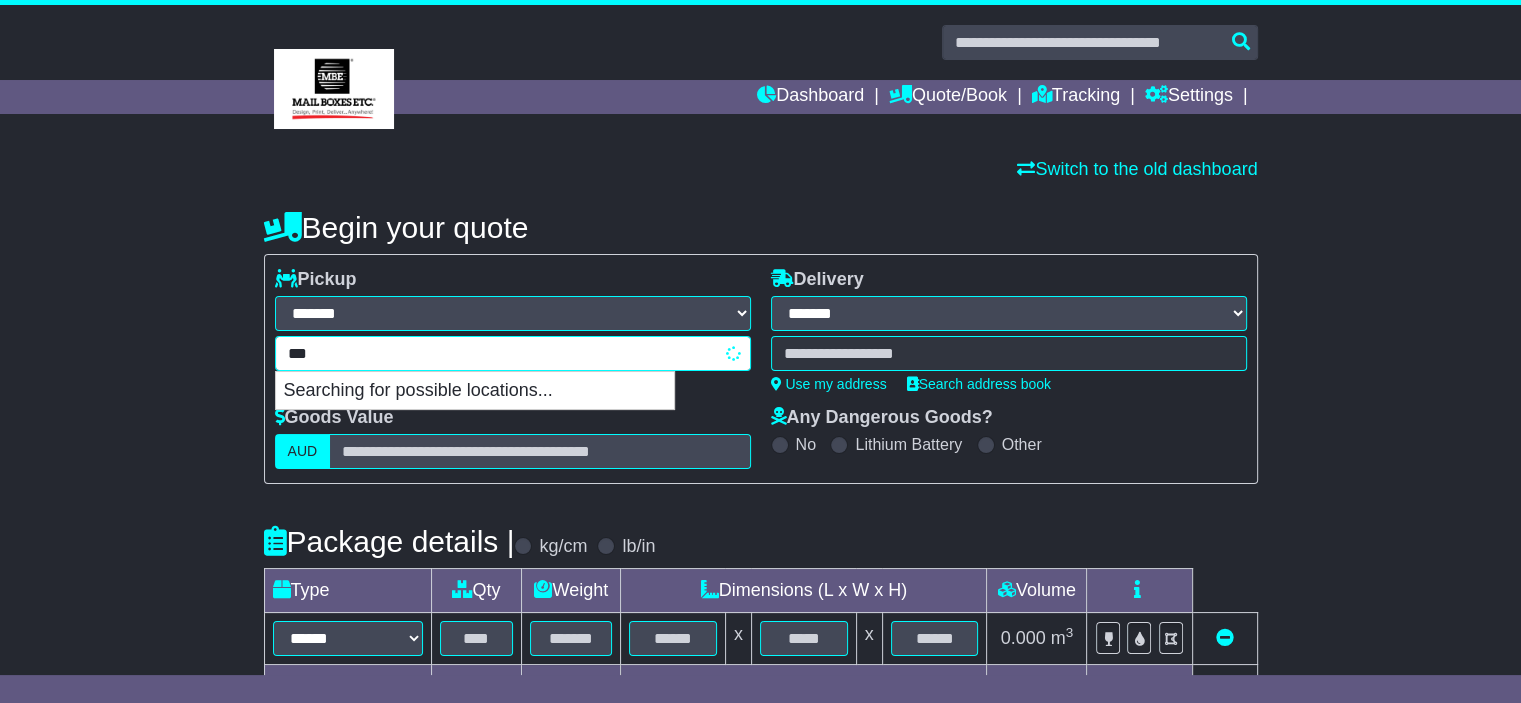type on "****" 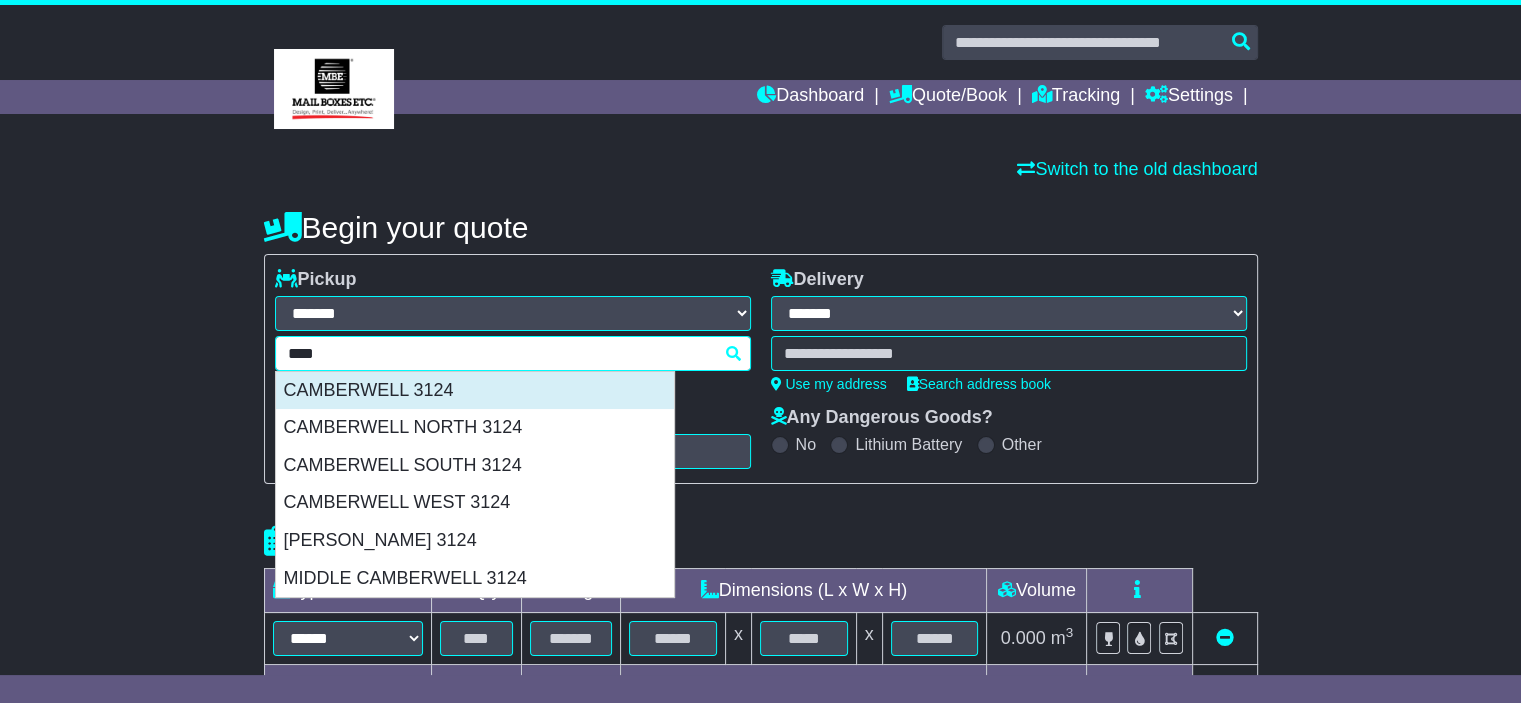 click on "CAMBERWELL 3124" at bounding box center [475, 391] 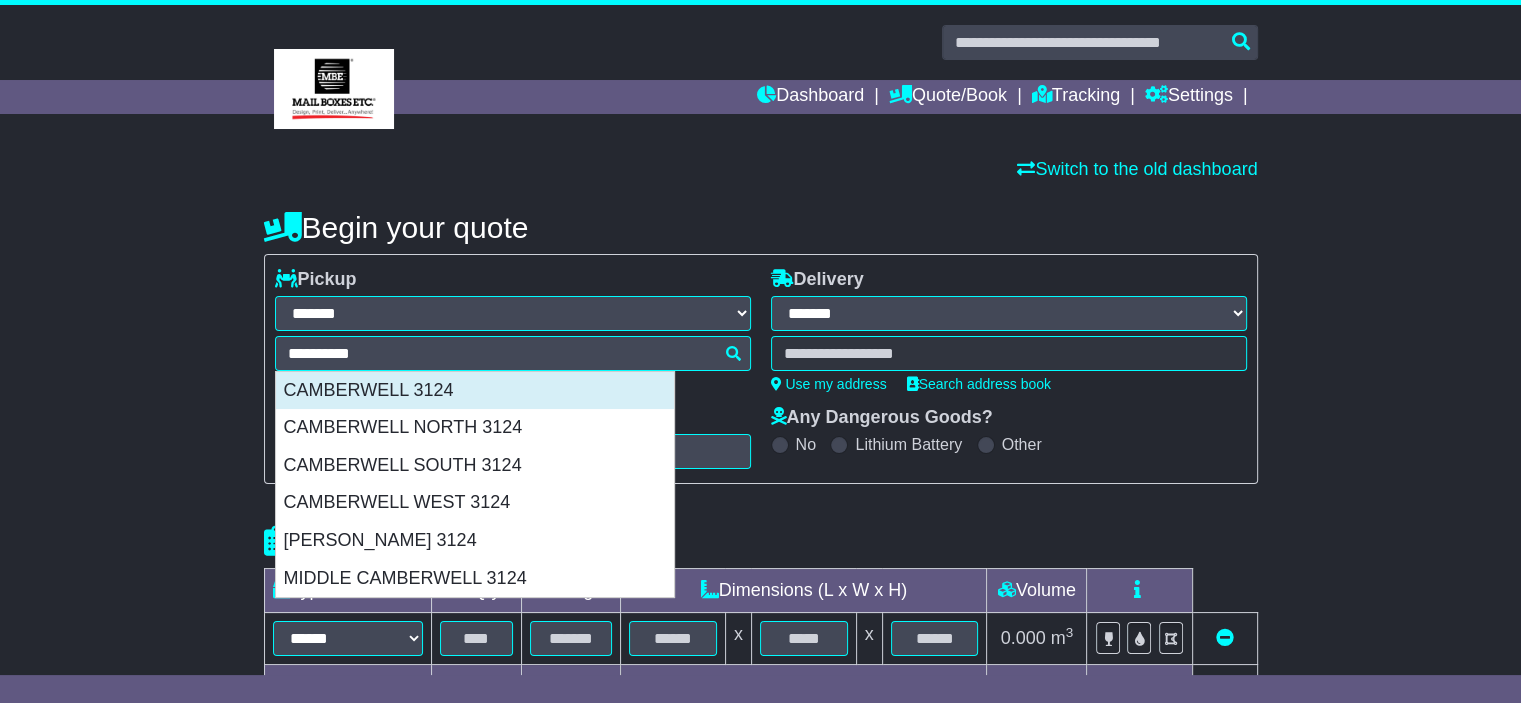 type on "**********" 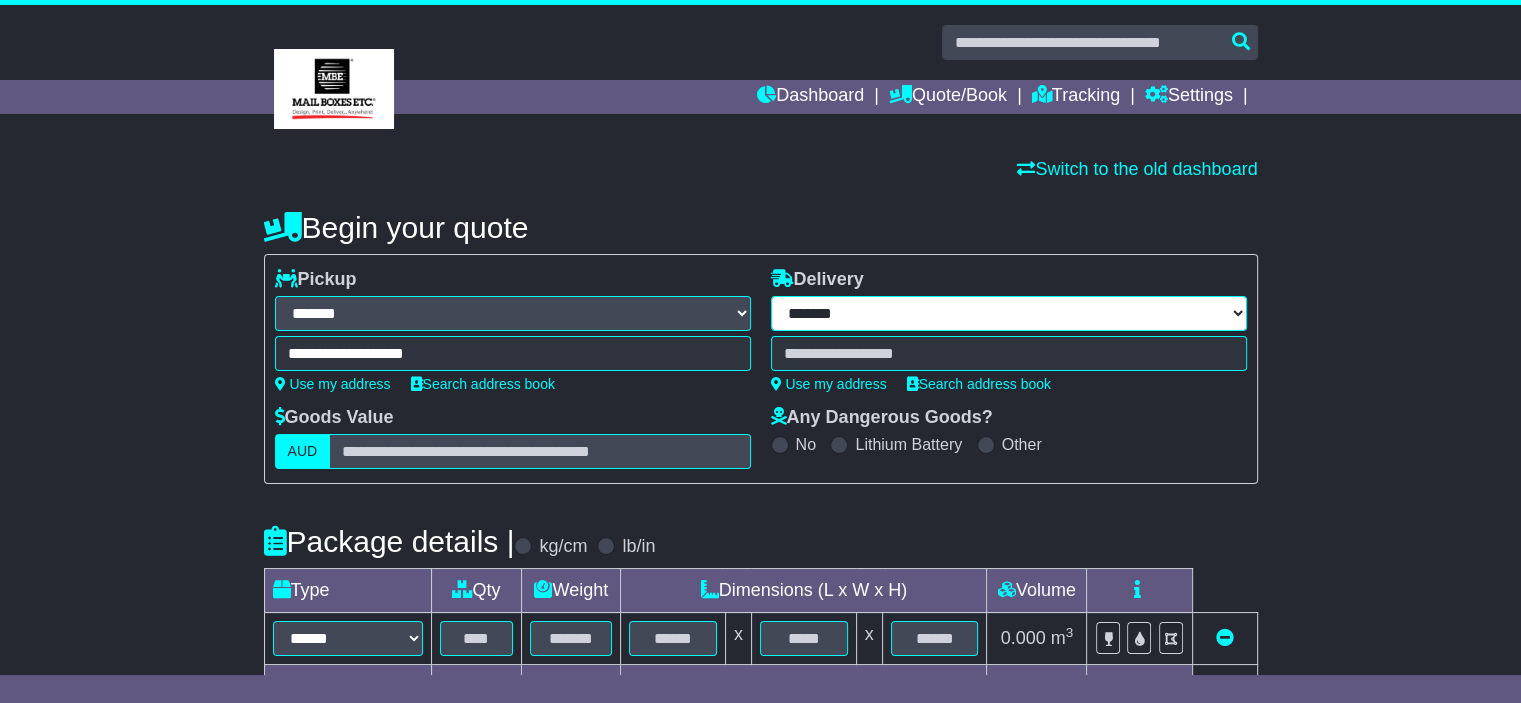 click on "**********" at bounding box center (1009, 313) 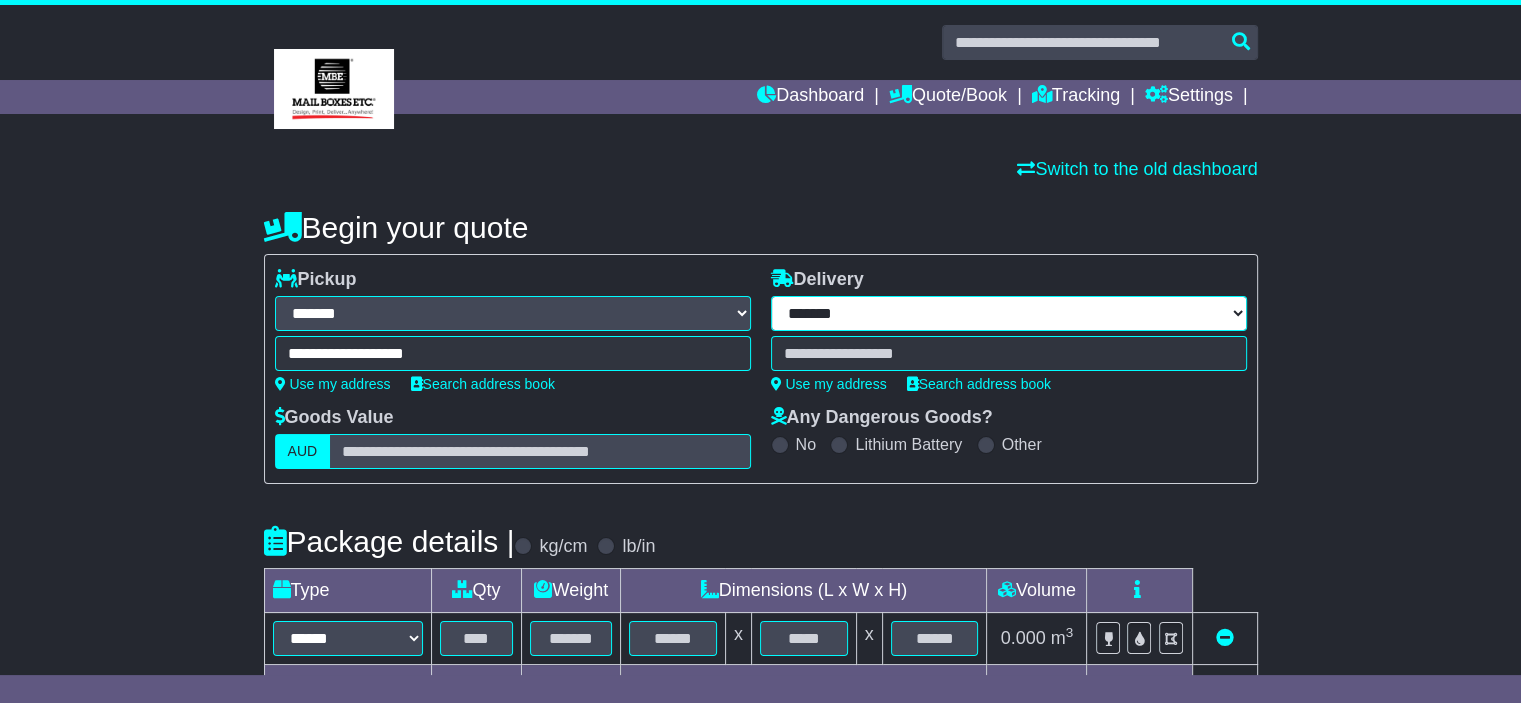 select on "**" 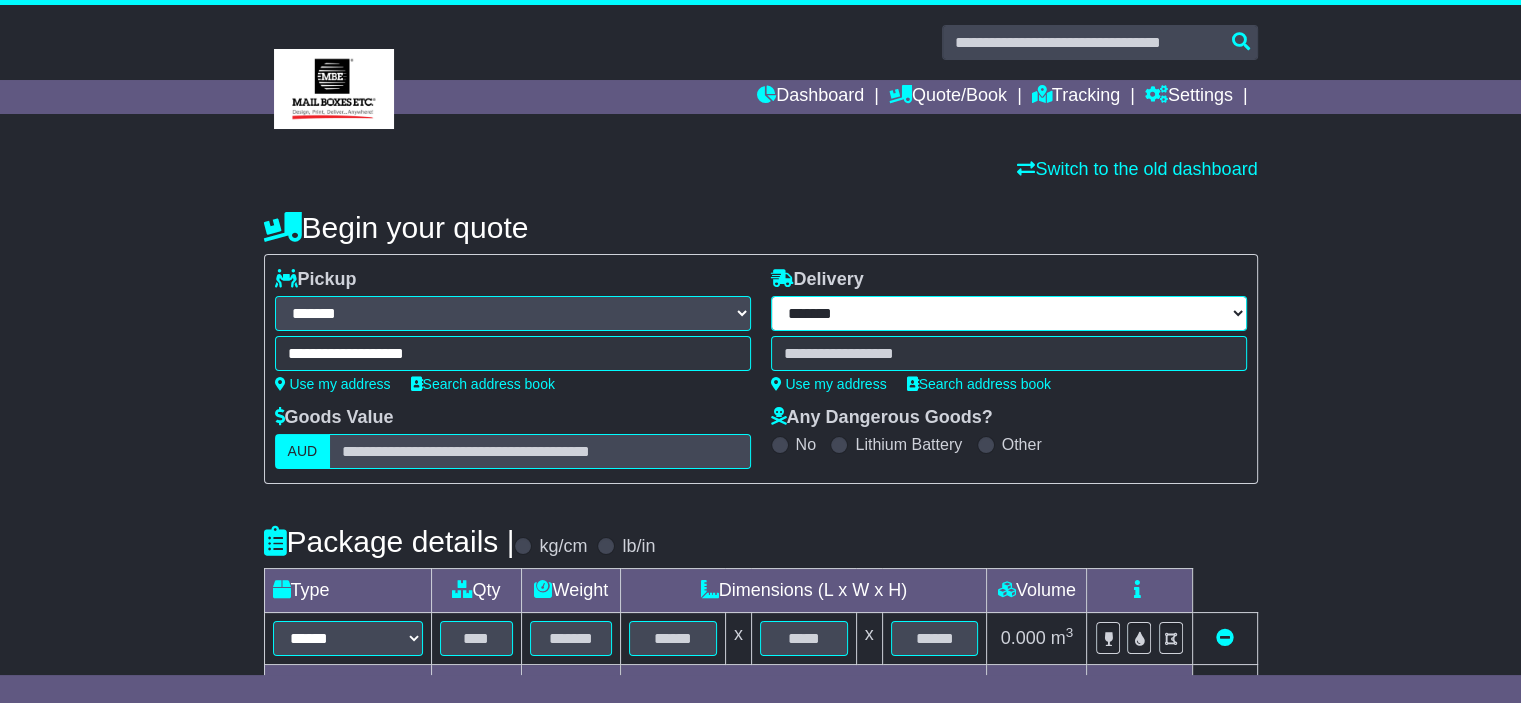 click on "**********" at bounding box center (1009, 313) 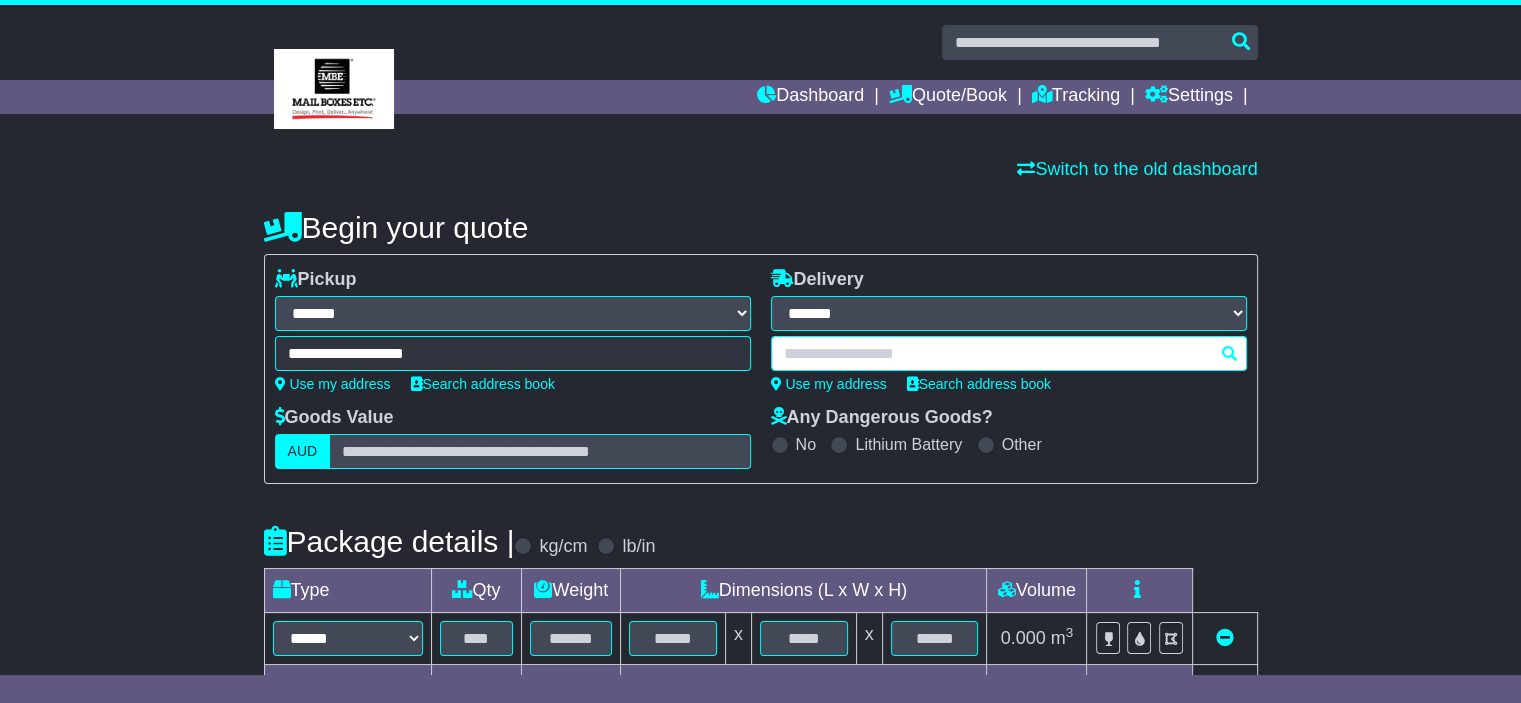 click at bounding box center (1009, 353) 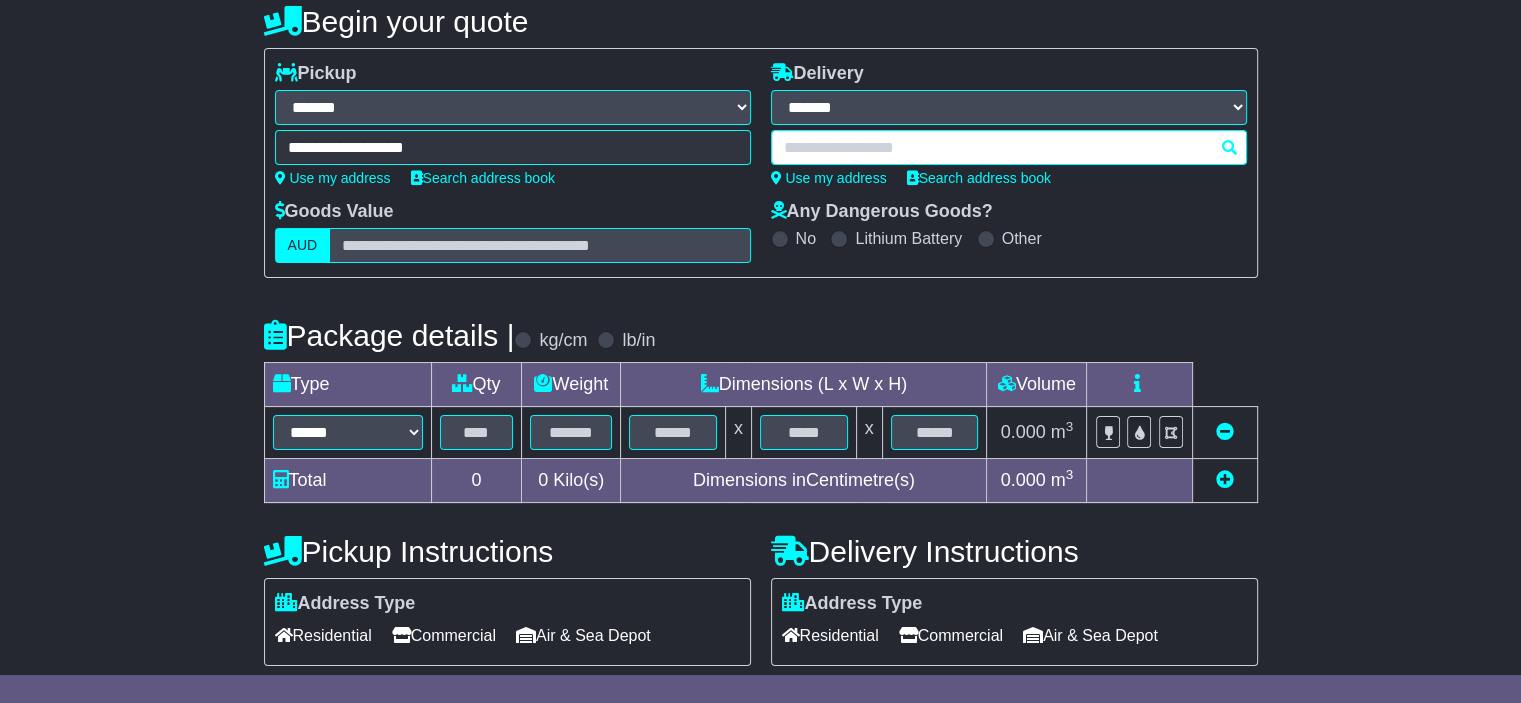 scroll, scrollTop: 224, scrollLeft: 0, axis: vertical 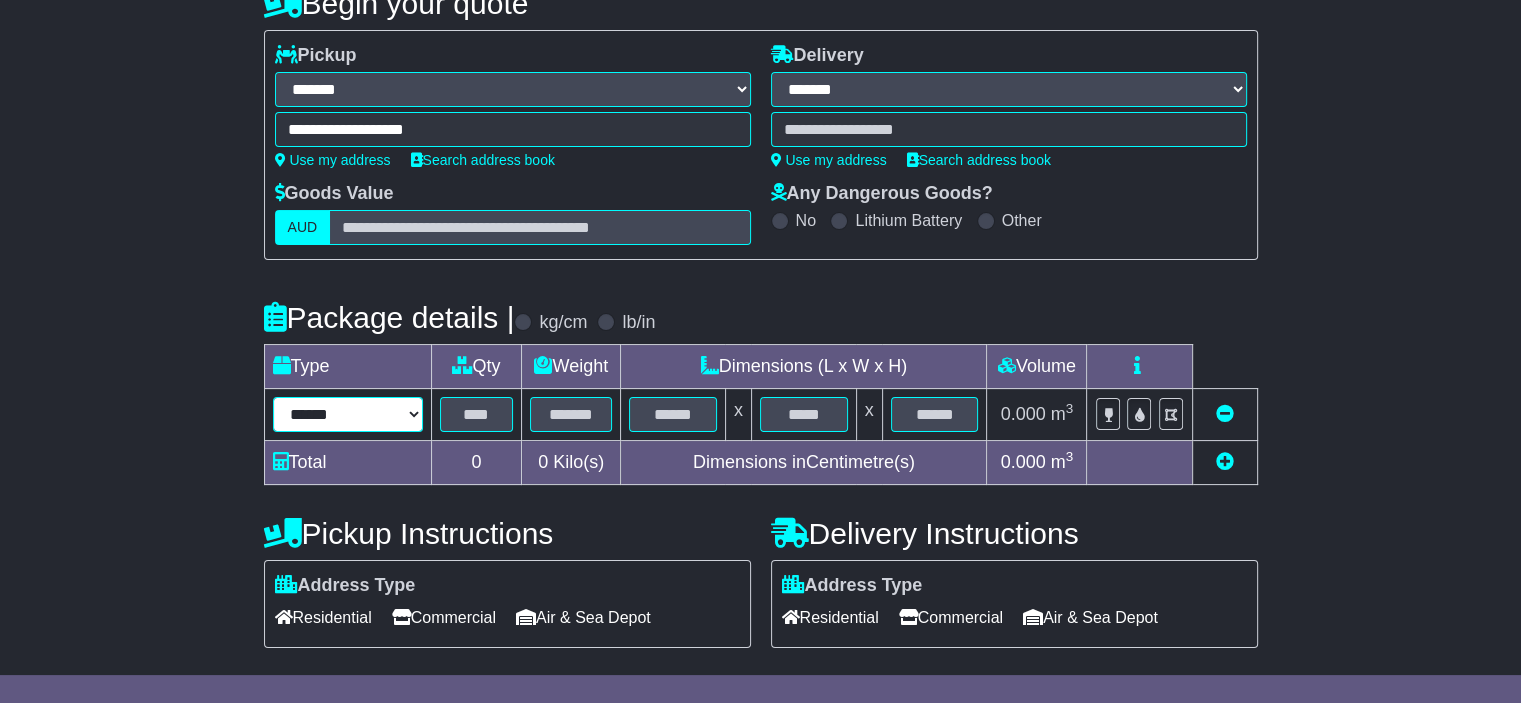 click on "****** ****** *** ******** ***** **** **** ****** *** *******" at bounding box center (348, 414) 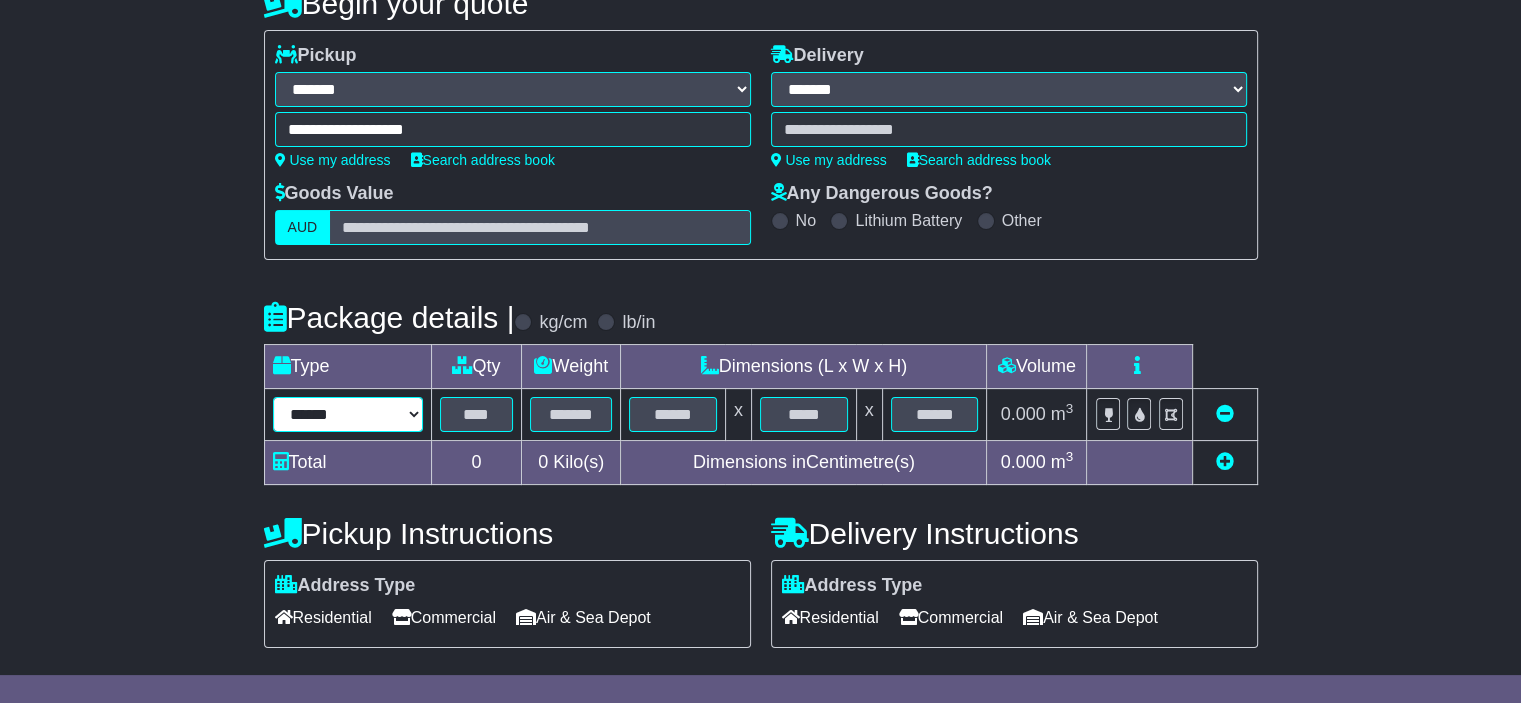 select on "***" 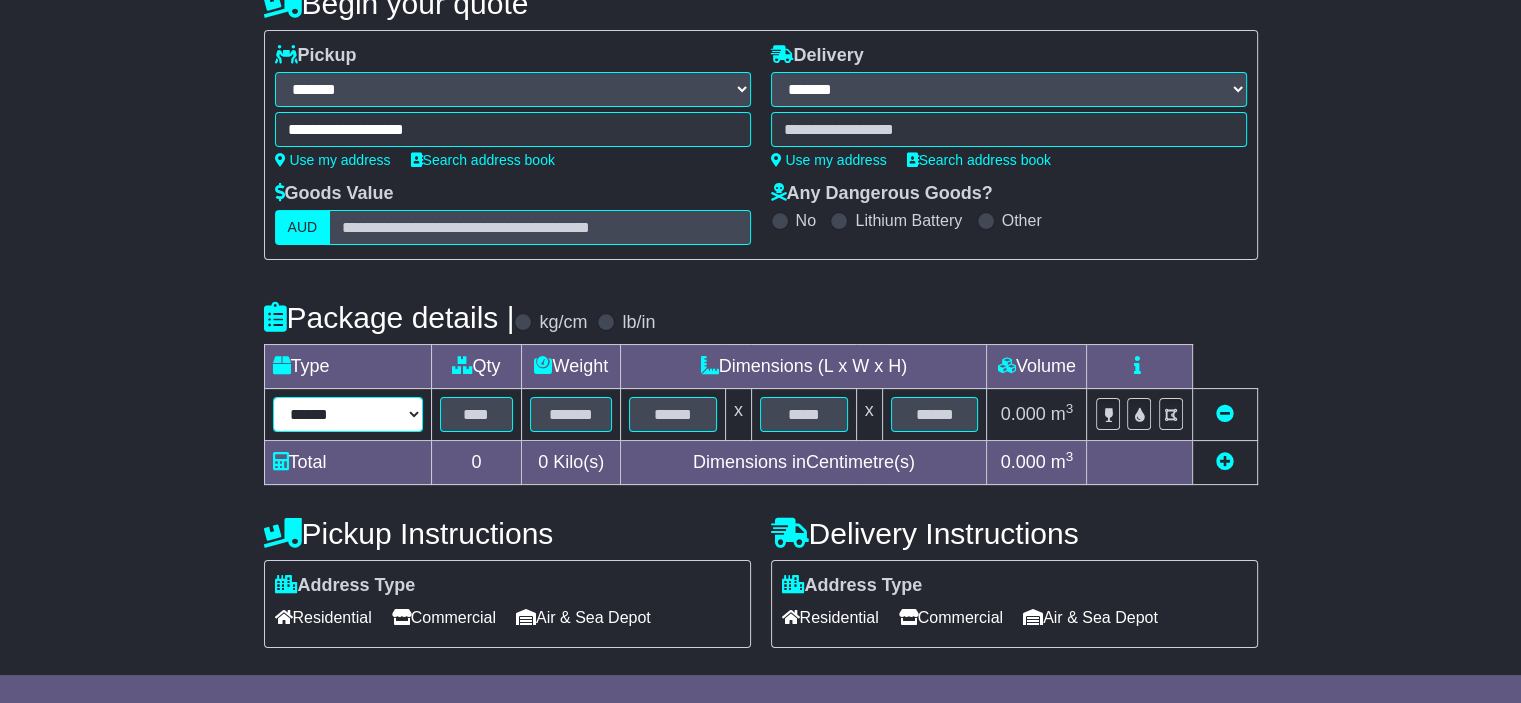 click on "****** ****** *** ******** ***** **** **** ****** *** *******" at bounding box center [348, 414] 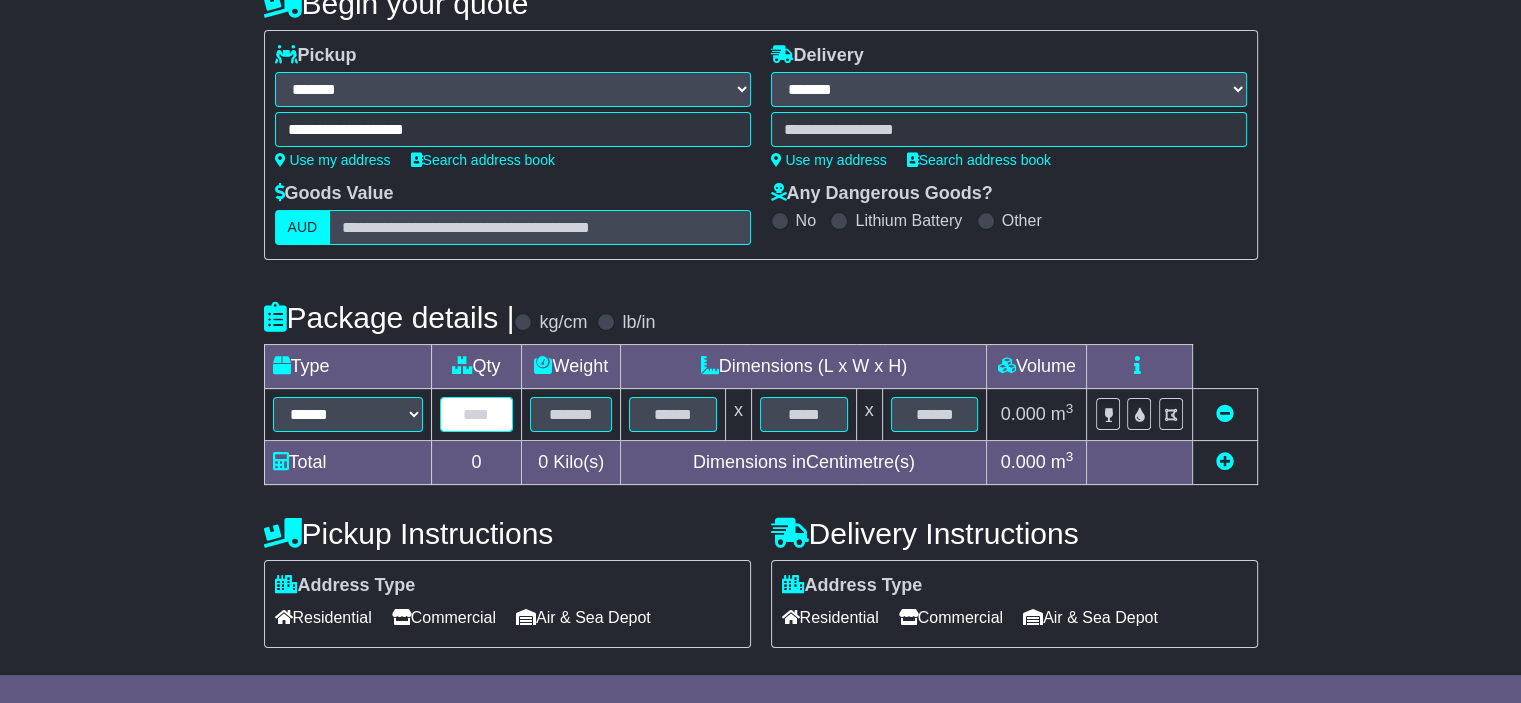 click at bounding box center (477, 414) 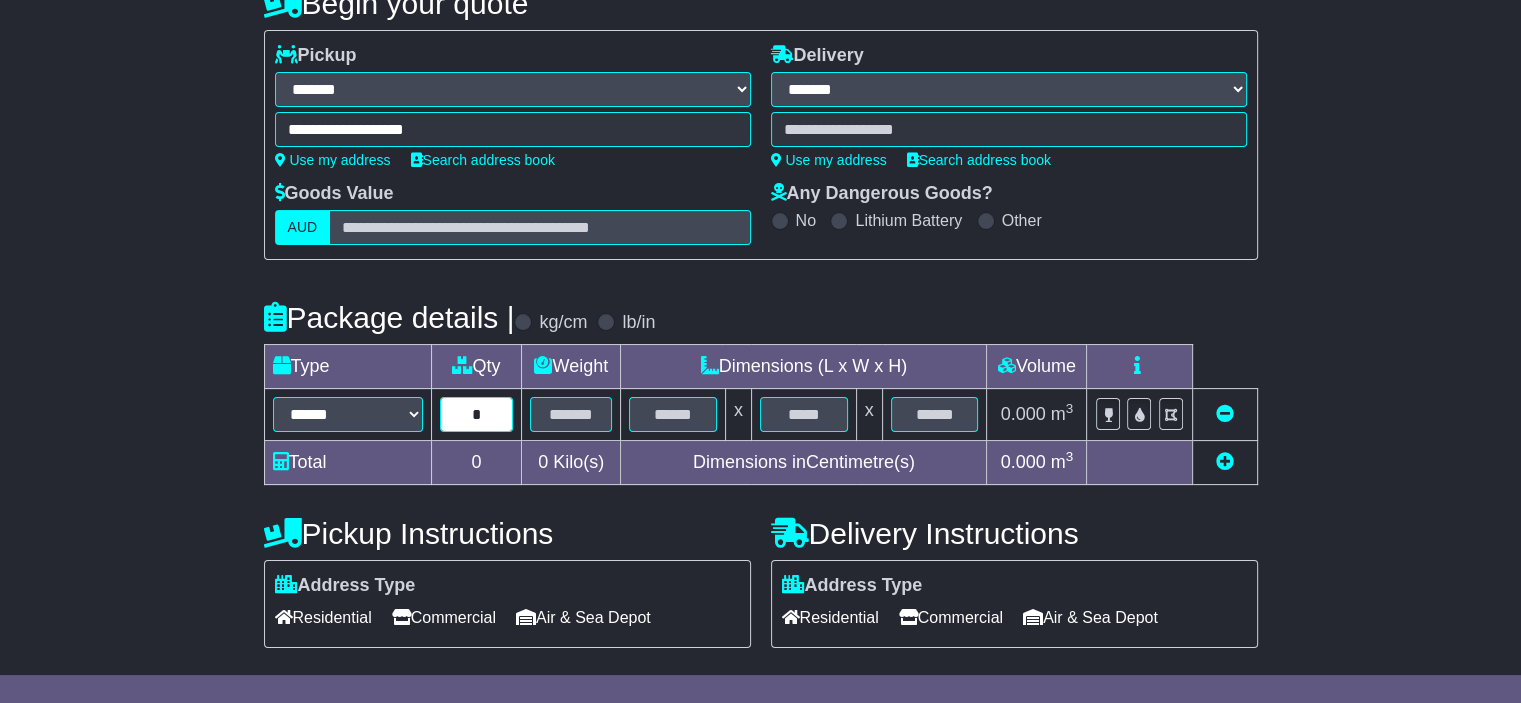 type on "*" 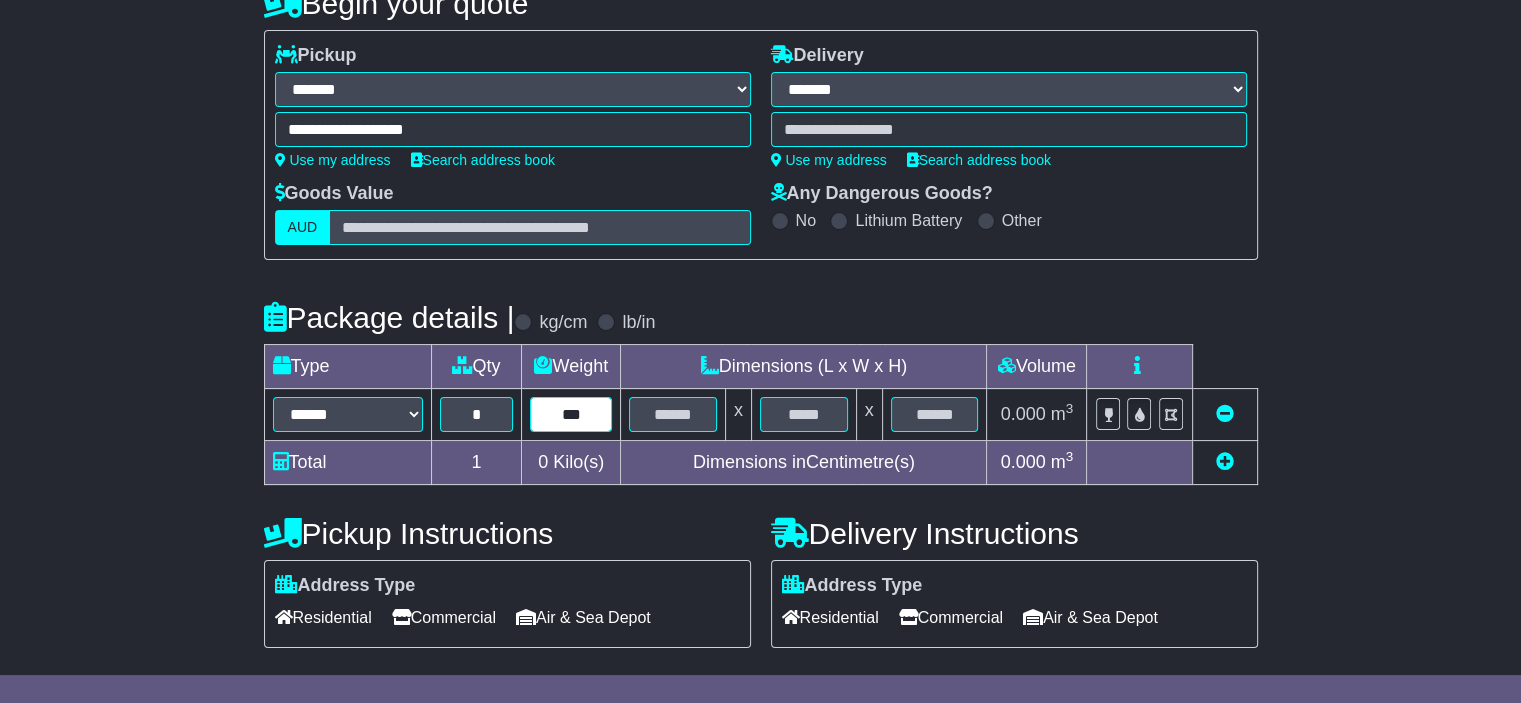 type on "***" 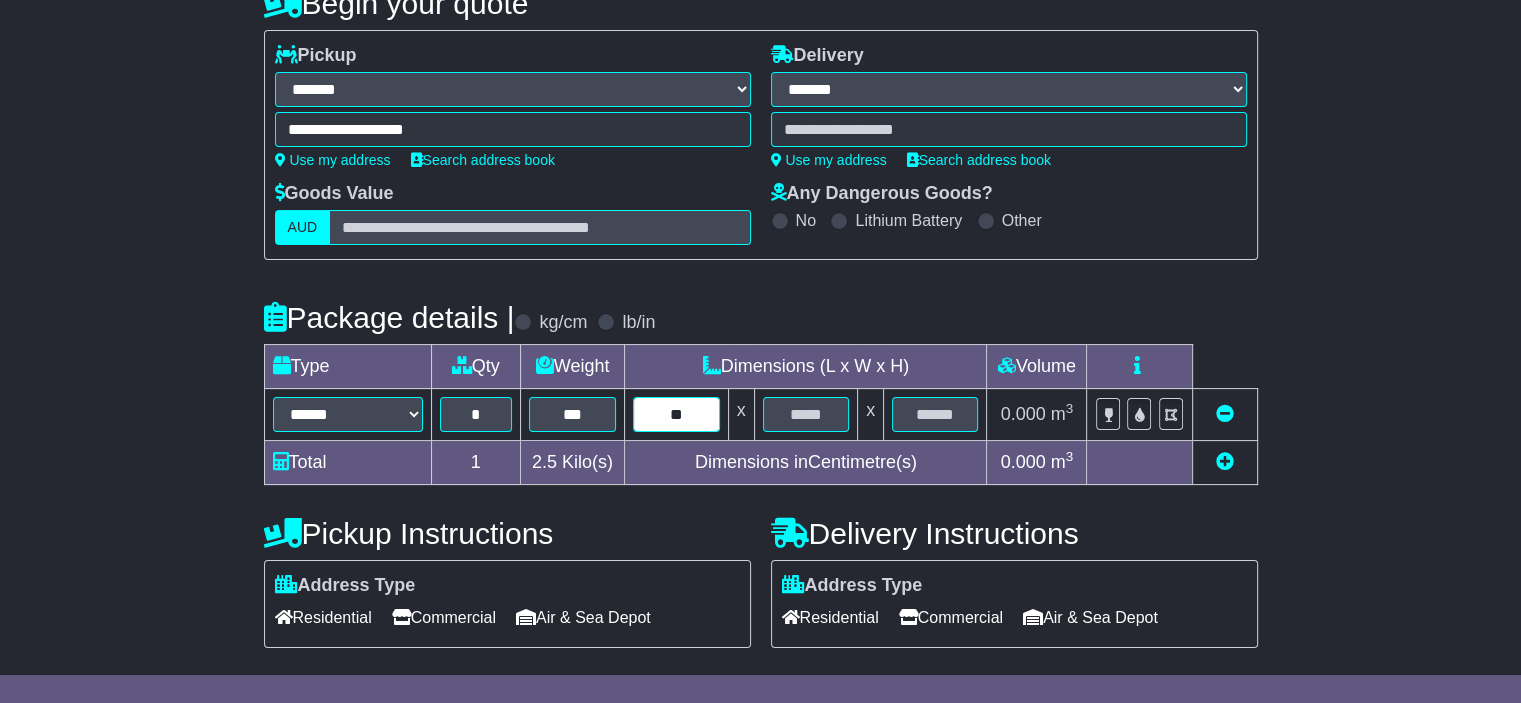type on "**" 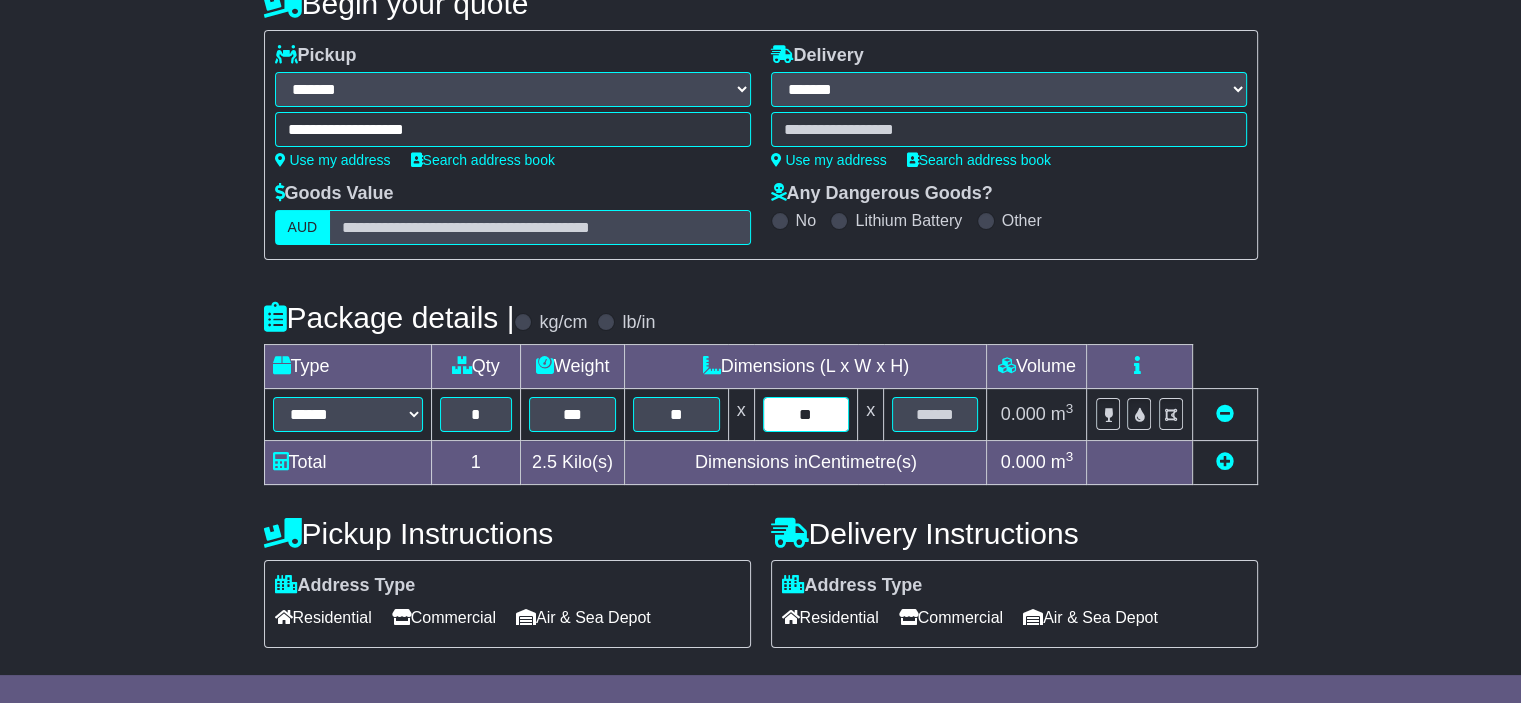 type on "**" 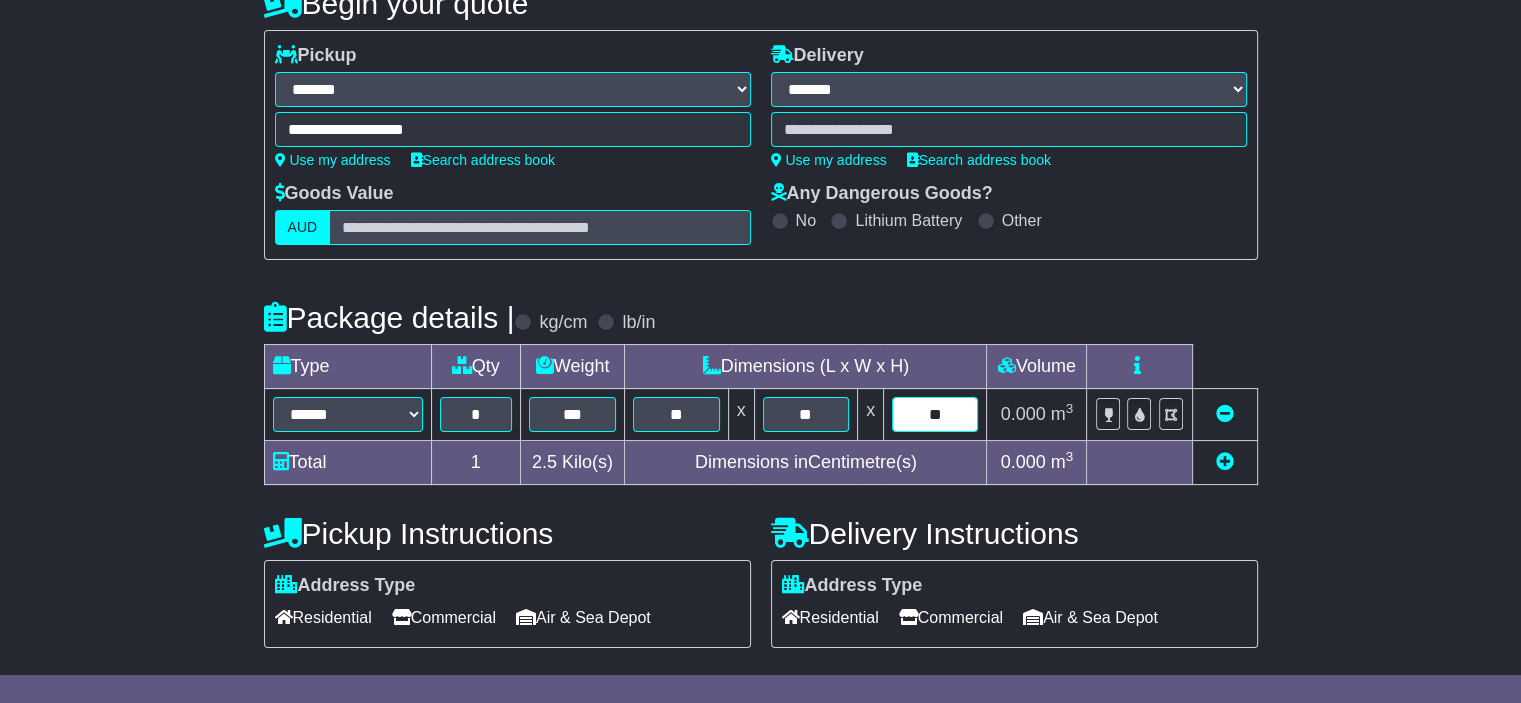 type on "**" 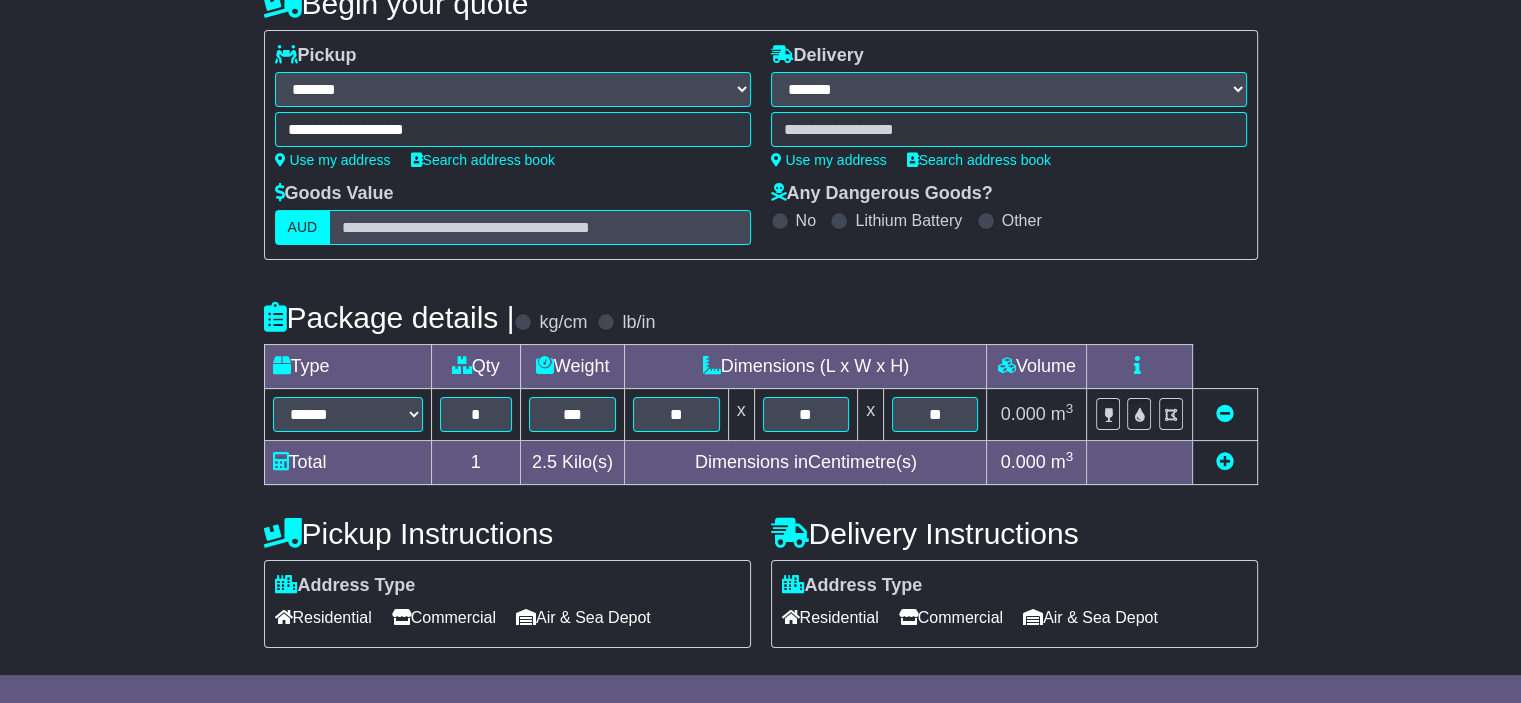 scroll, scrollTop: 392, scrollLeft: 0, axis: vertical 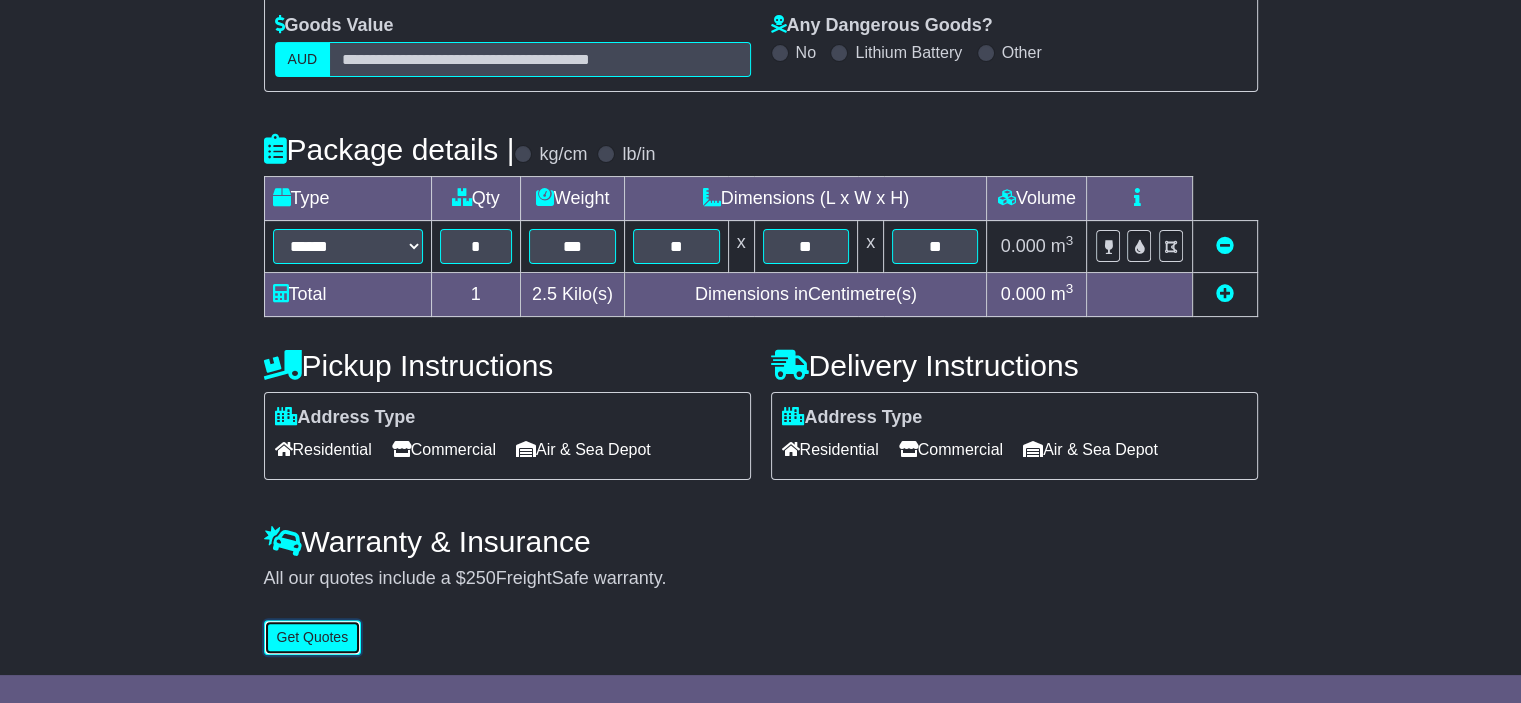 type 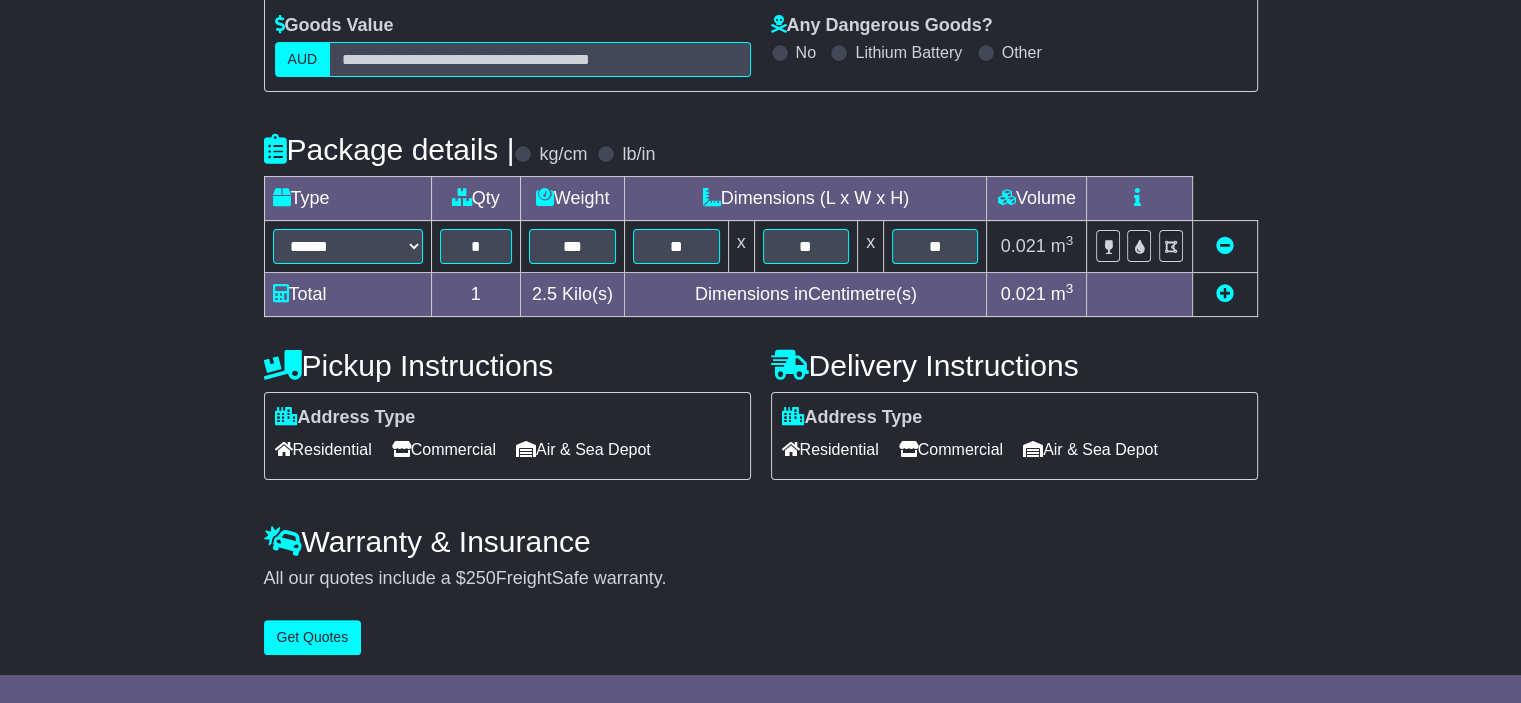 click on "Commercial" at bounding box center [444, 449] 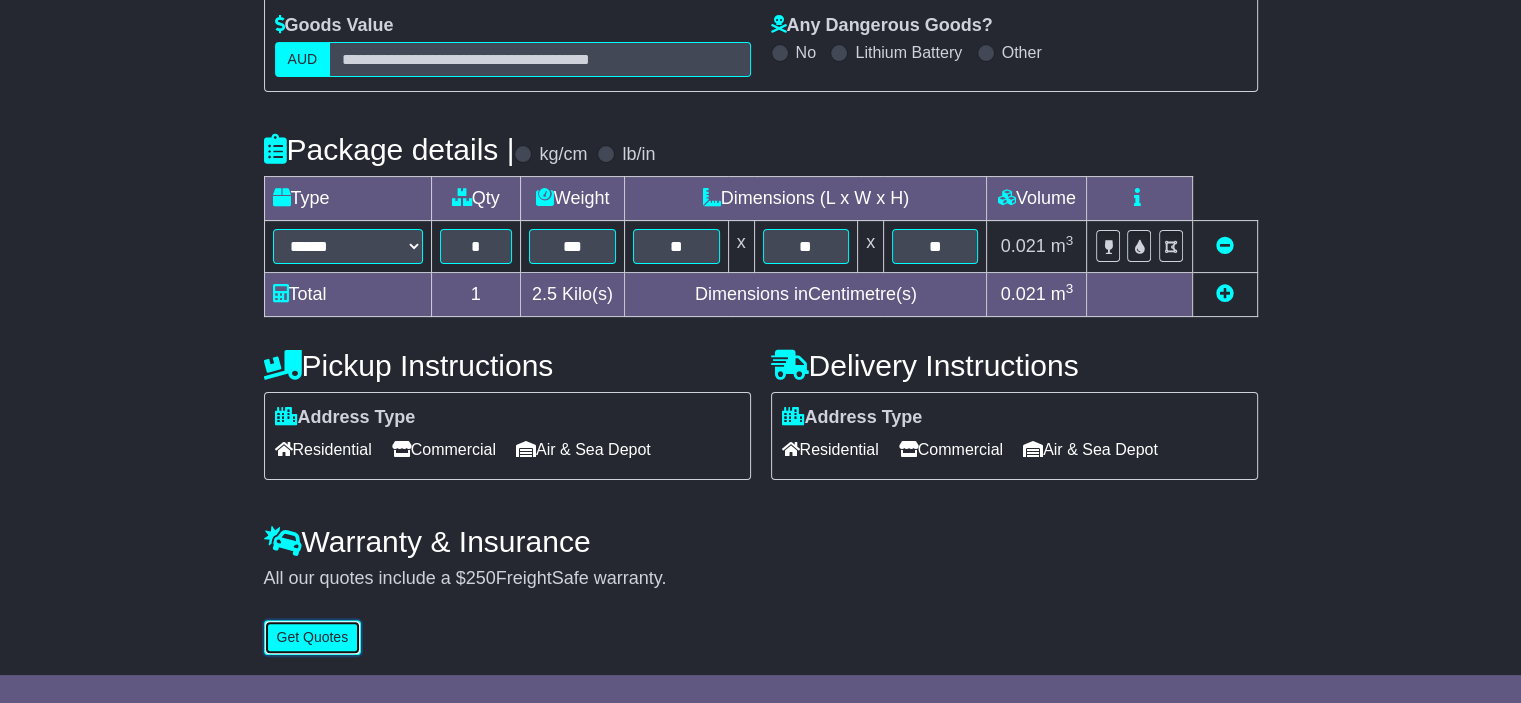 click on "Get Quotes" at bounding box center [313, 637] 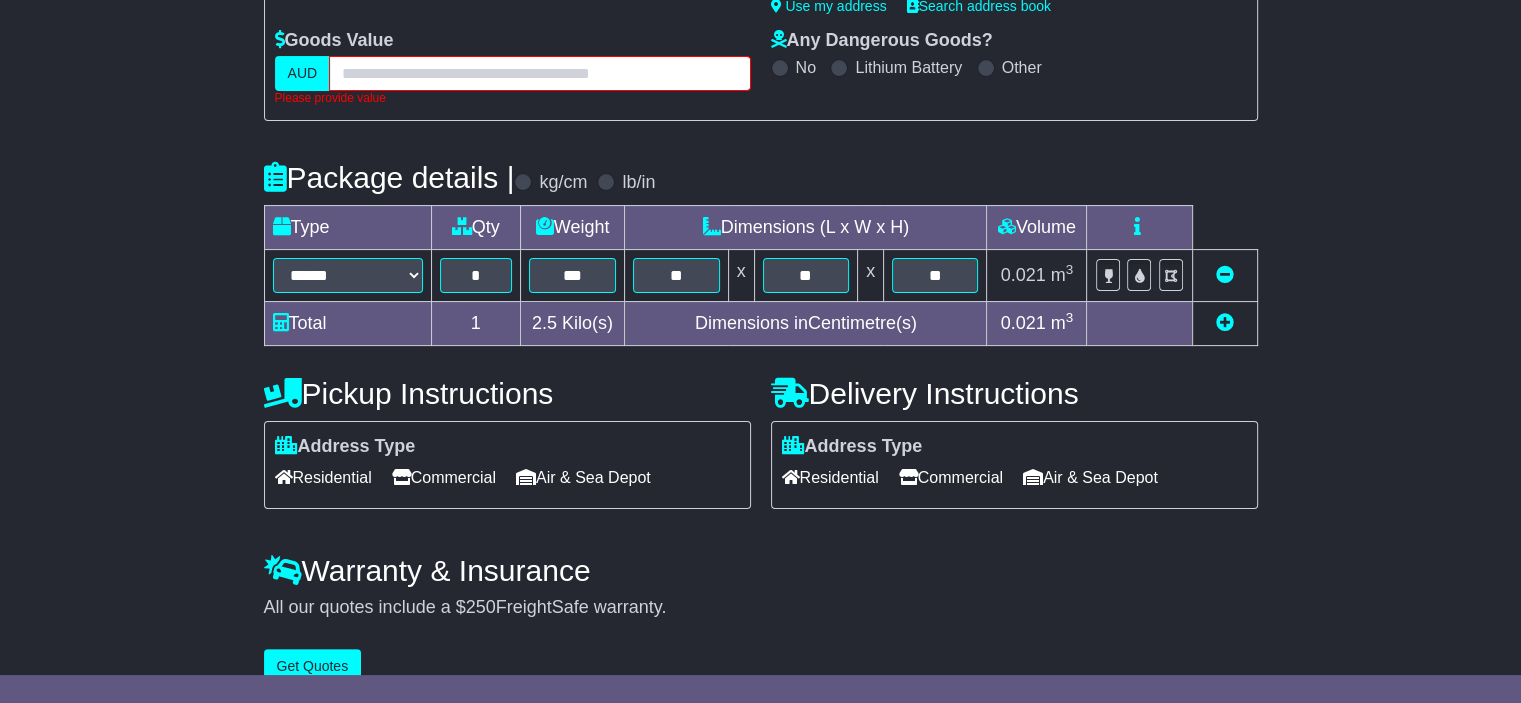 click at bounding box center (539, 73) 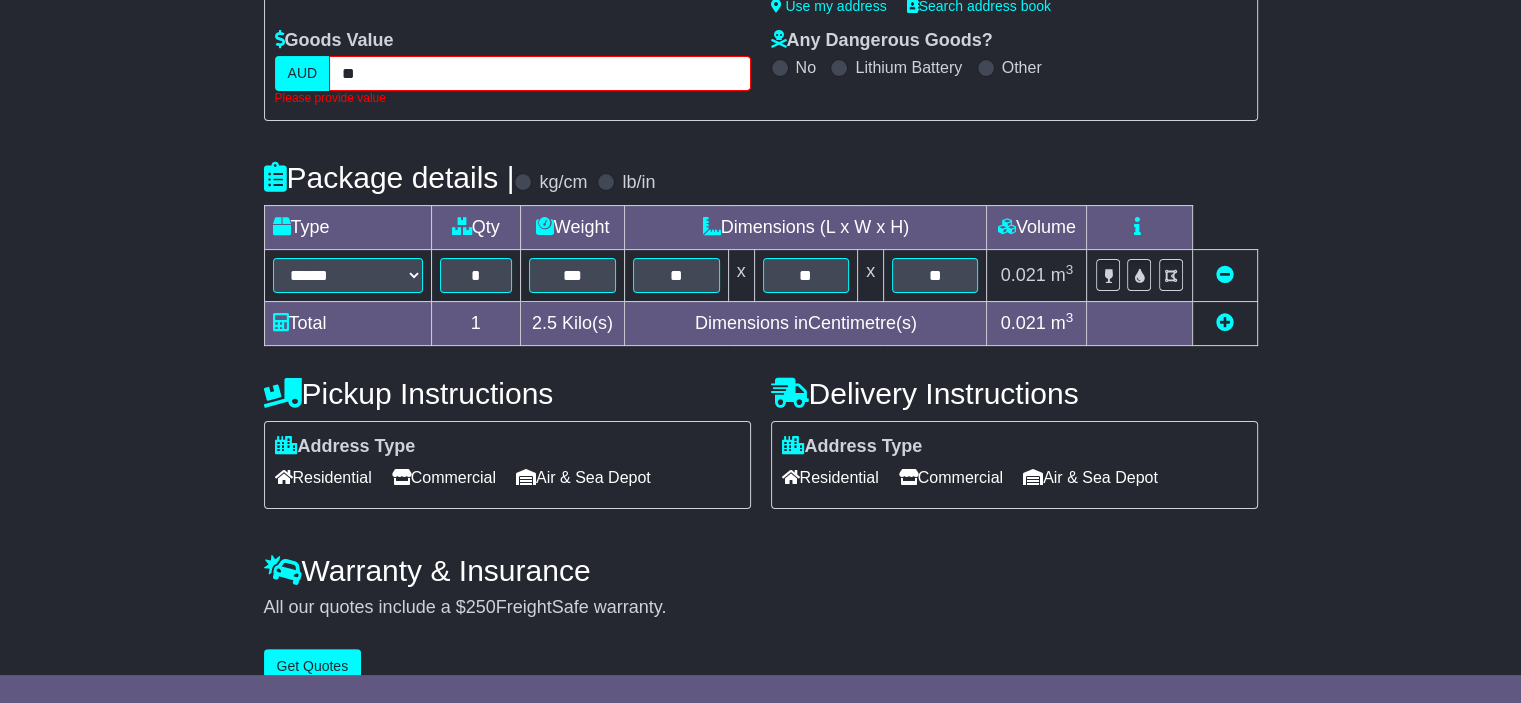 type on "**" 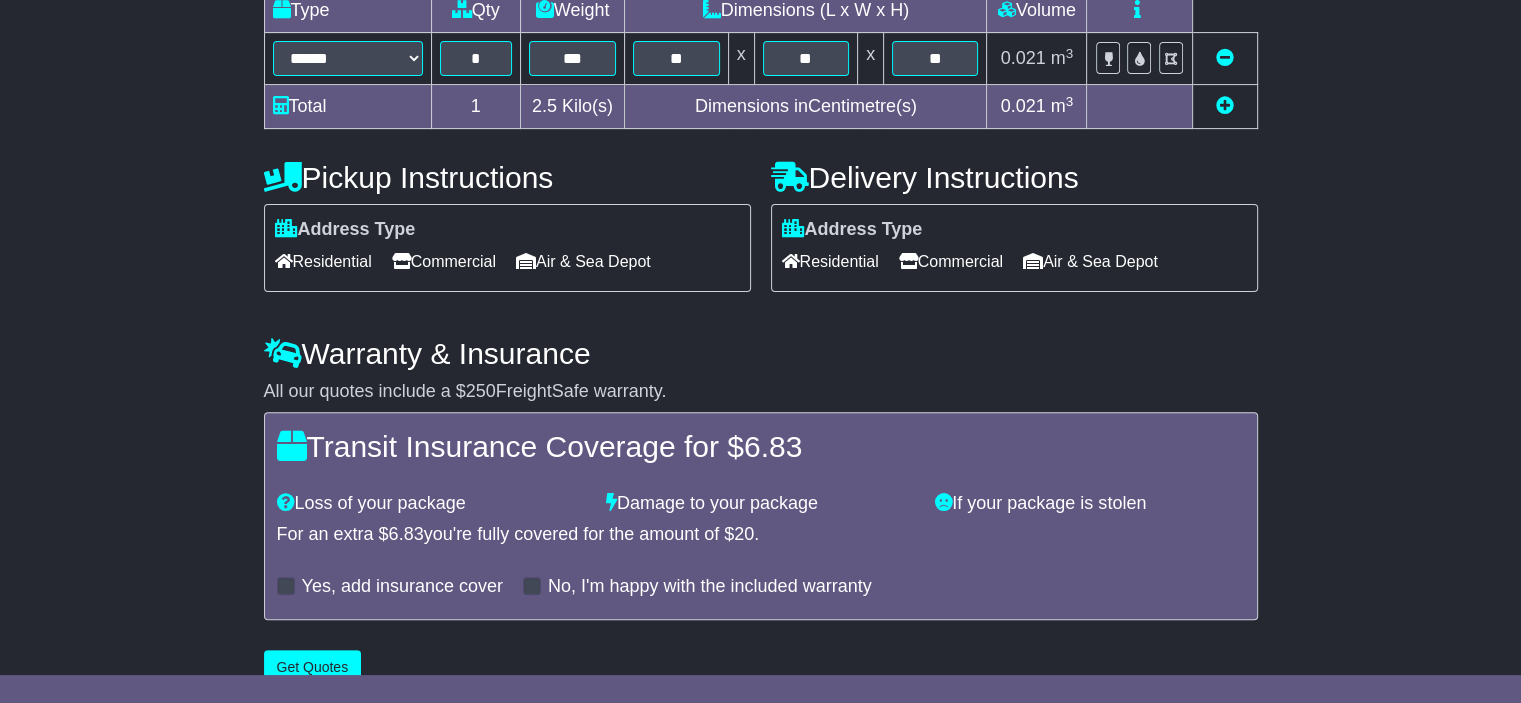 scroll, scrollTop: 625, scrollLeft: 0, axis: vertical 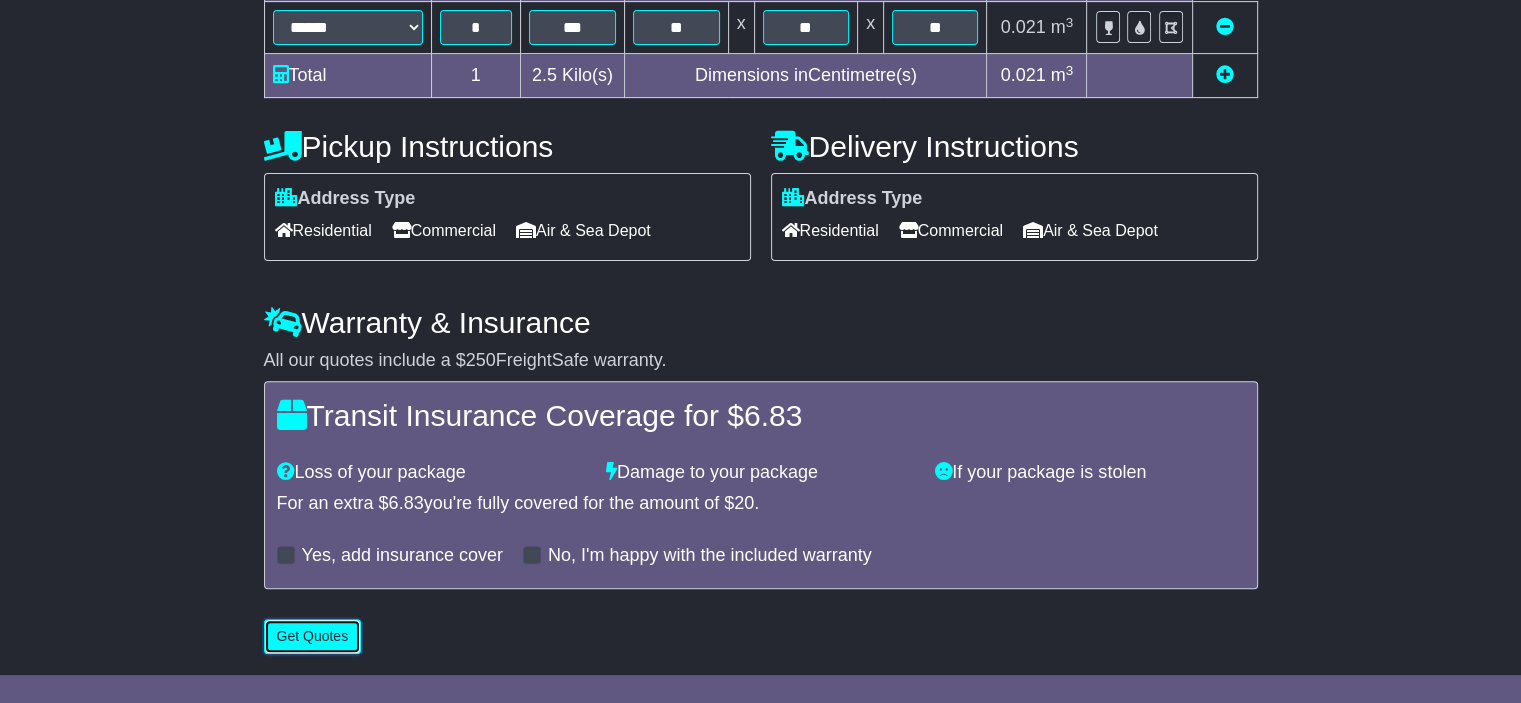click on "Get Quotes" at bounding box center [313, 636] 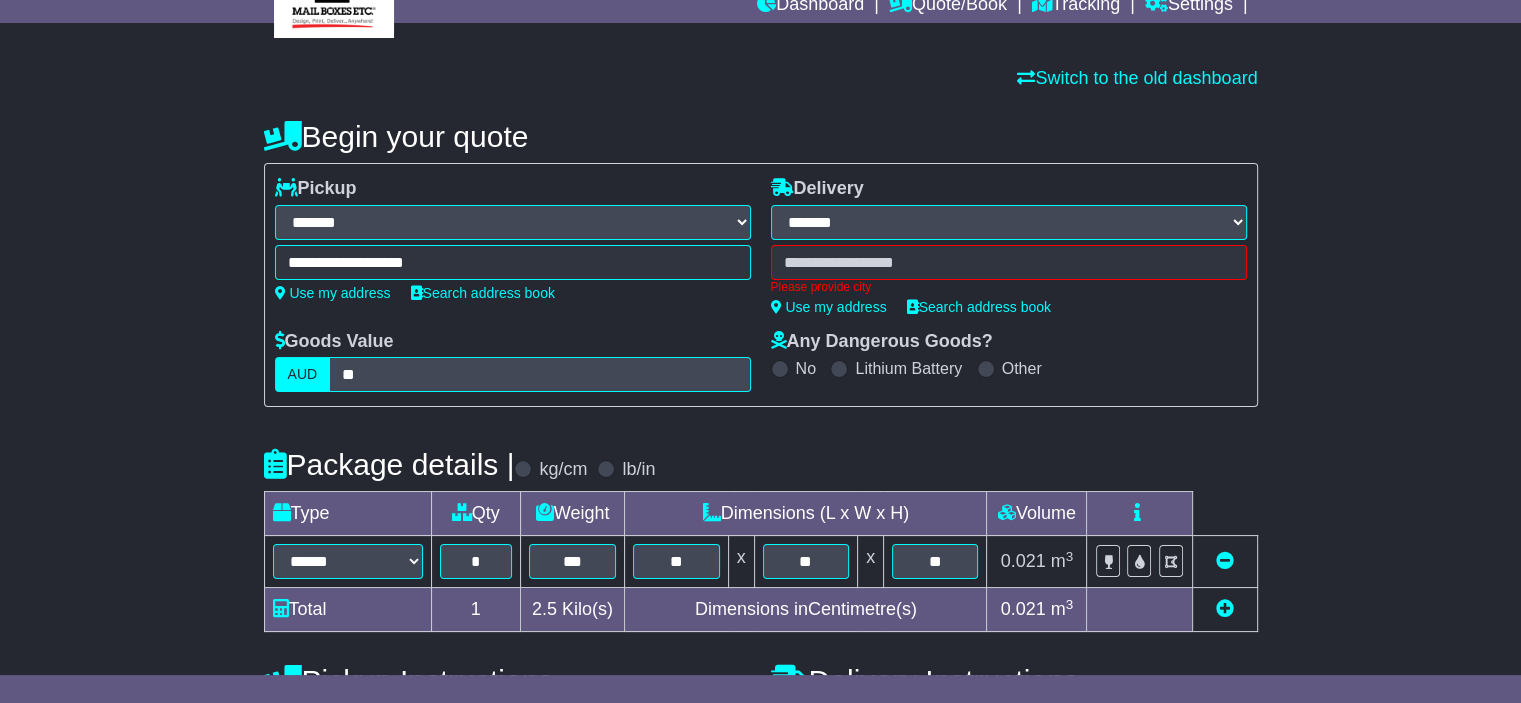 scroll, scrollTop: 76, scrollLeft: 0, axis: vertical 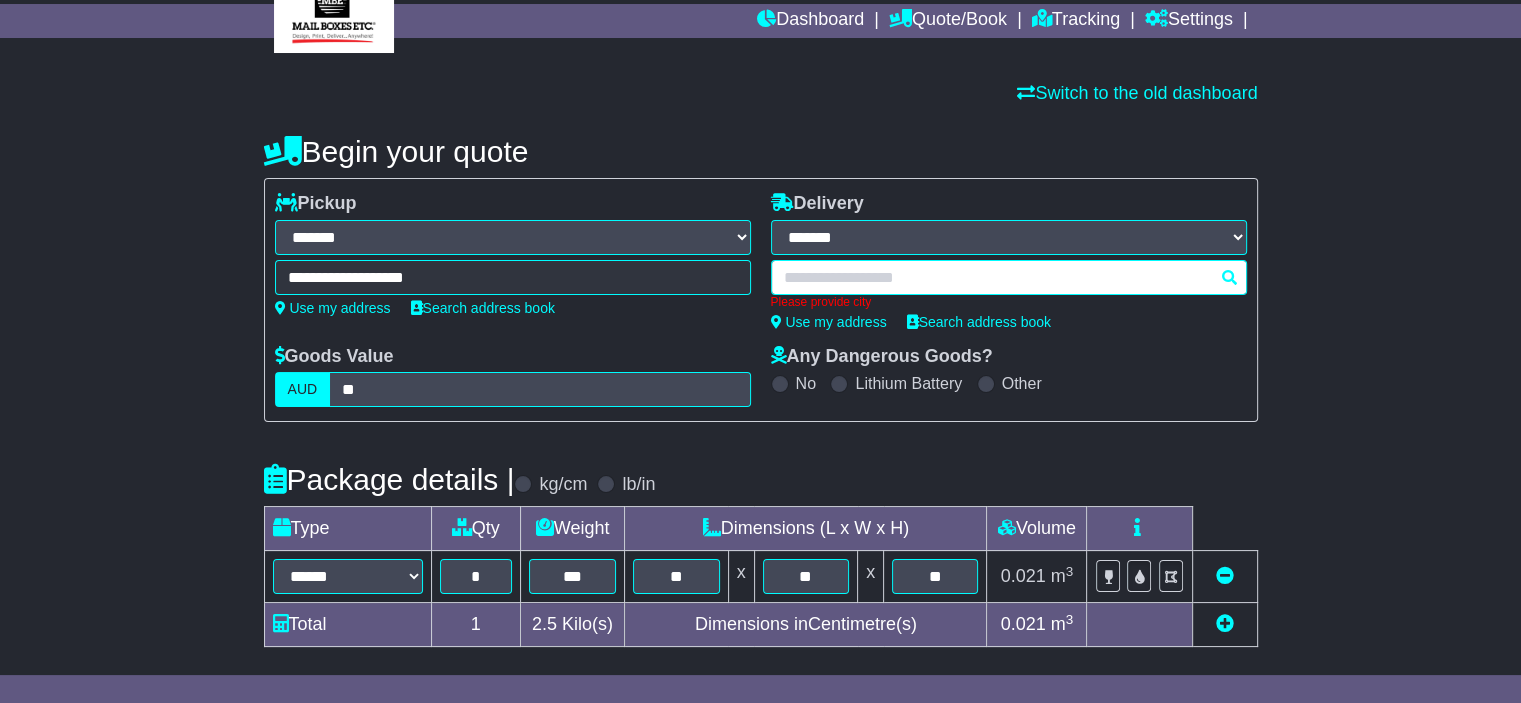 click on "Please provide city" at bounding box center [1009, 284] 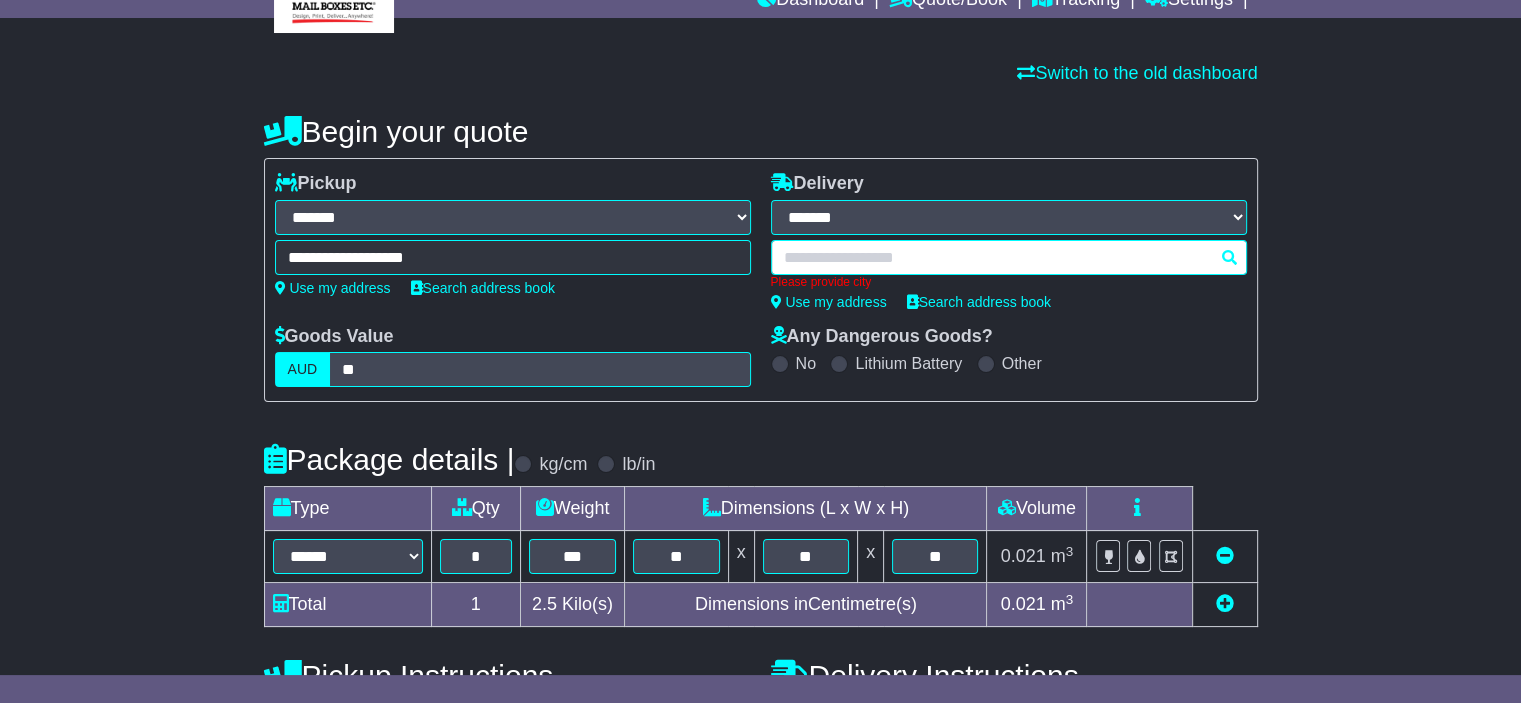 scroll, scrollTop: 100, scrollLeft: 0, axis: vertical 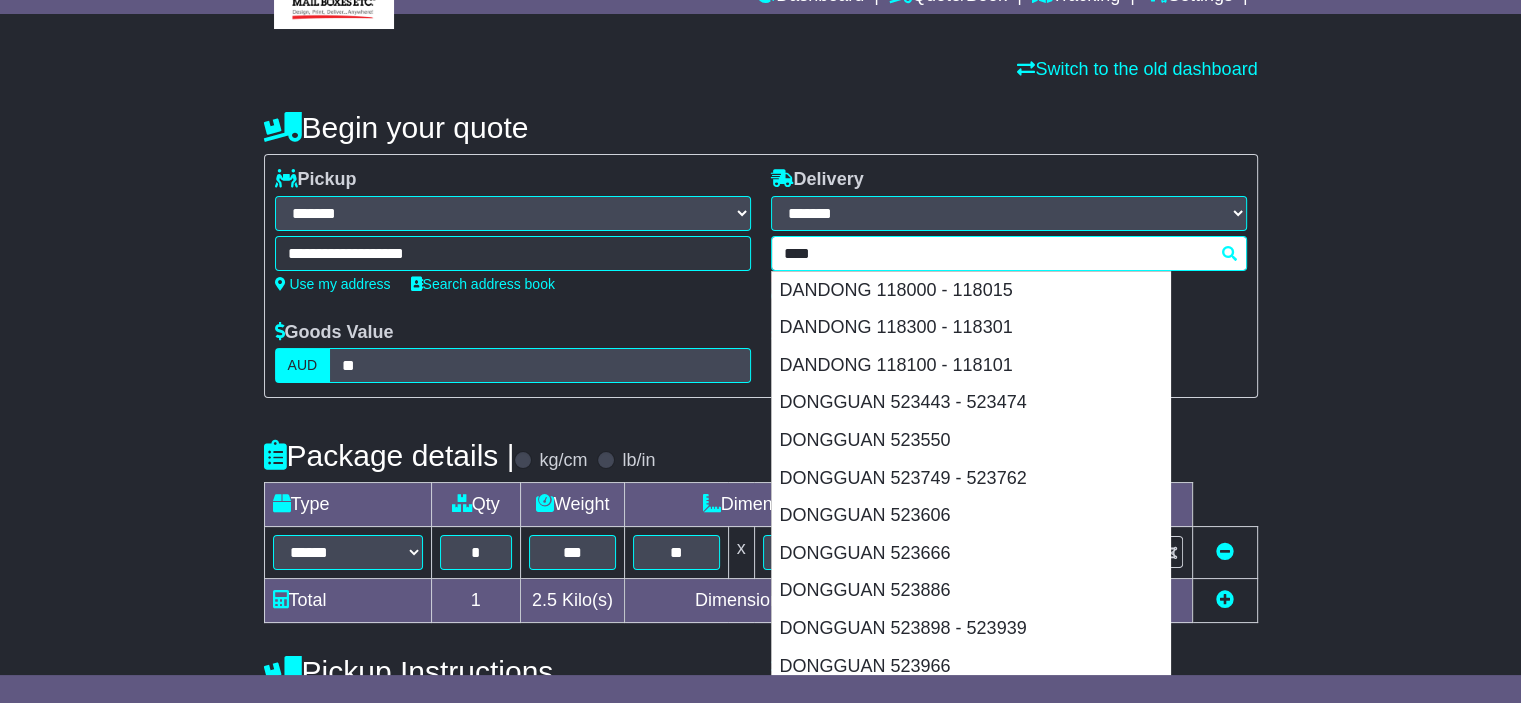 type on "*****" 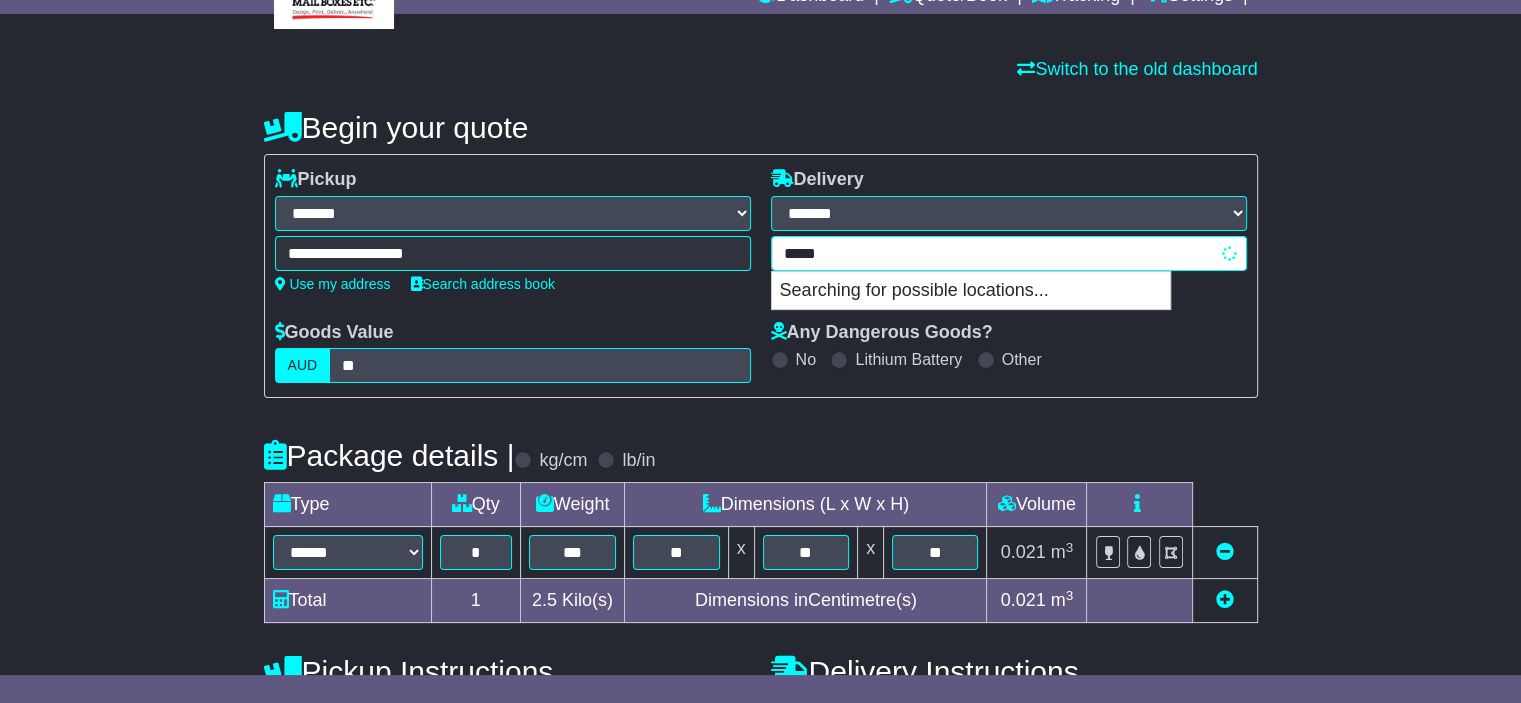 type on "**********" 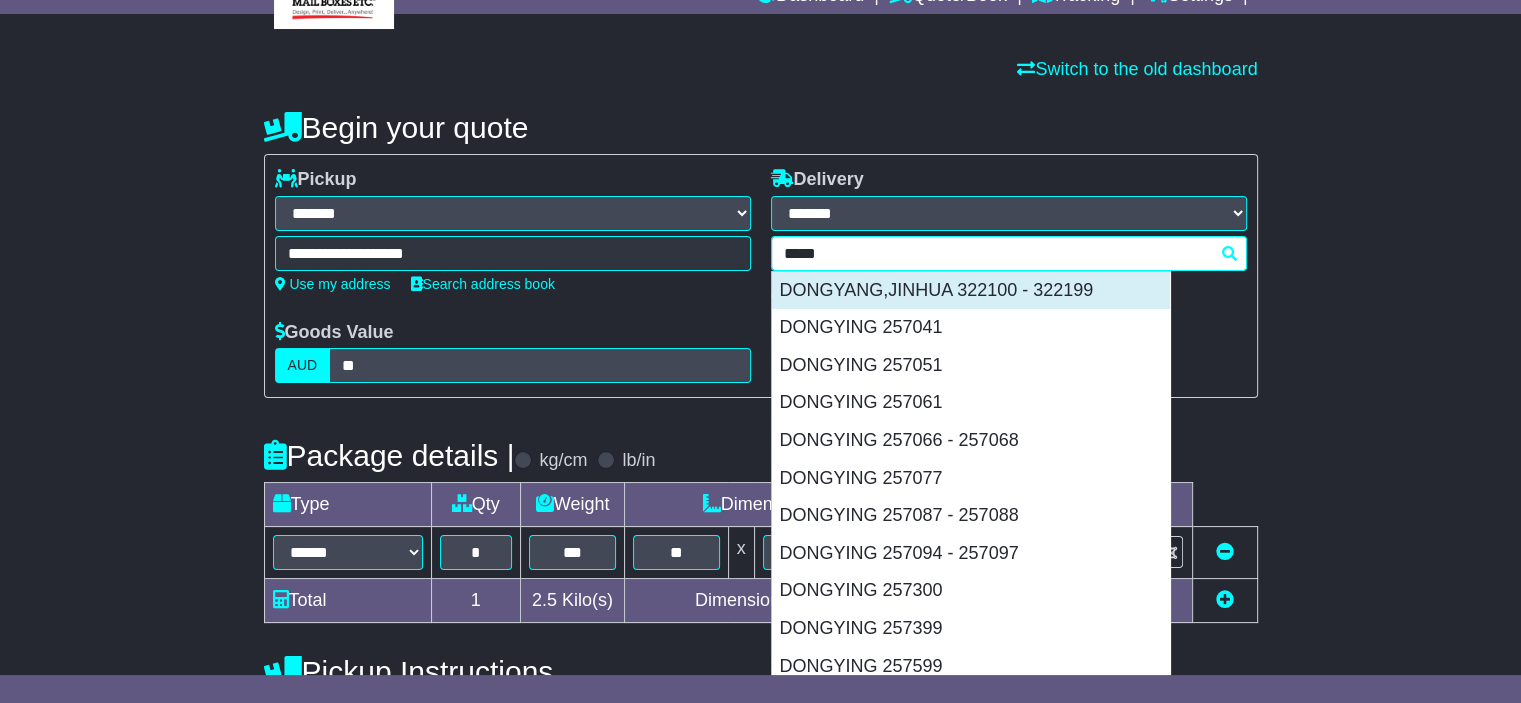 click on "DONGYANG,JINHUA 322100 - 322199" at bounding box center (971, 291) 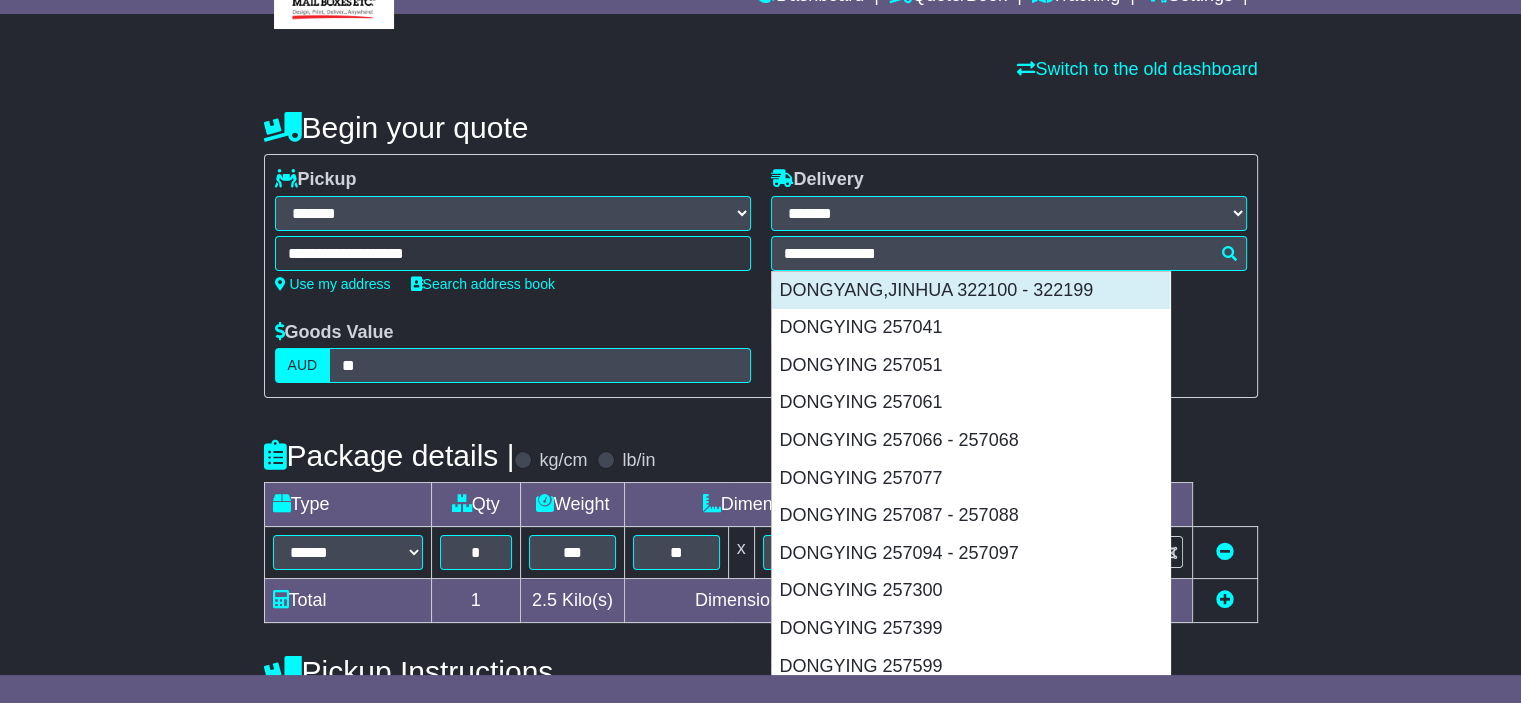 type on "**********" 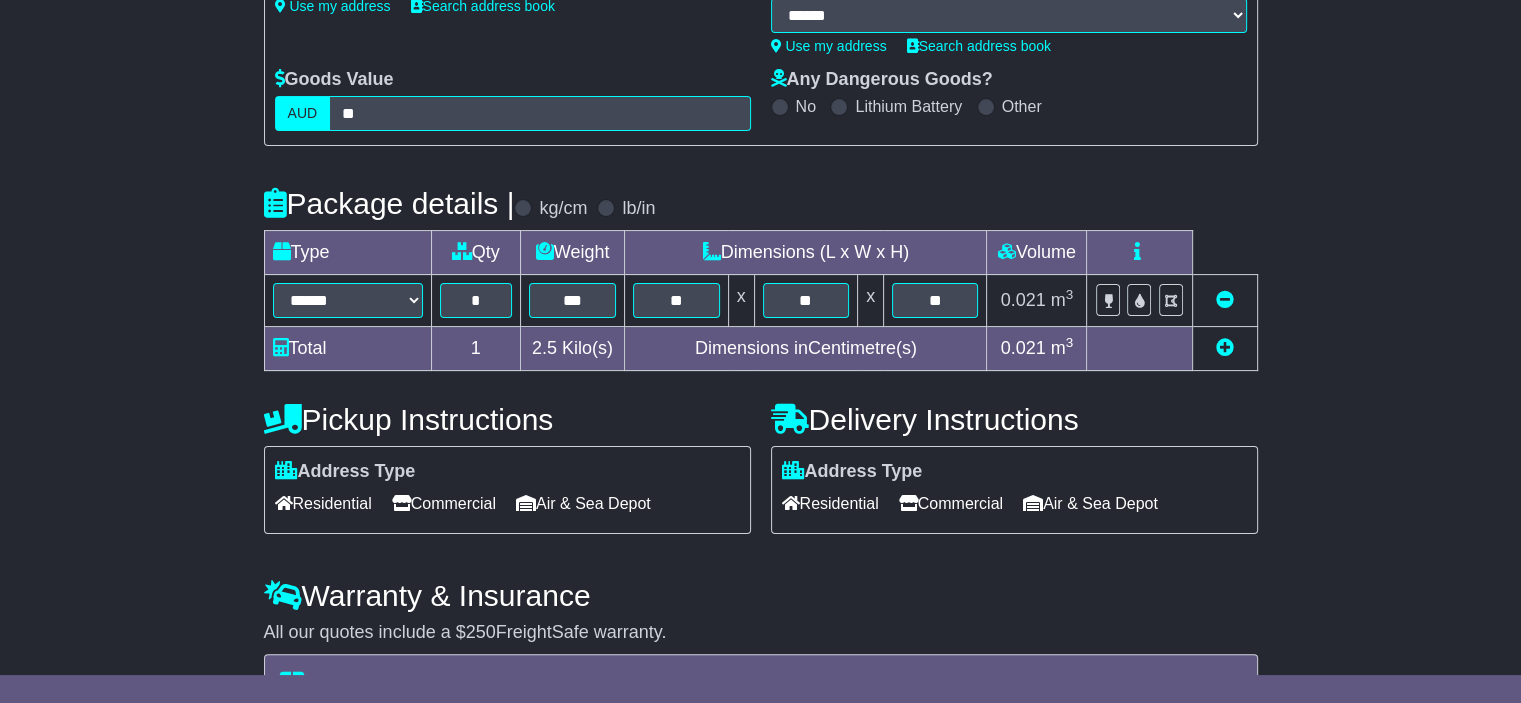 scroll, scrollTop: 651, scrollLeft: 0, axis: vertical 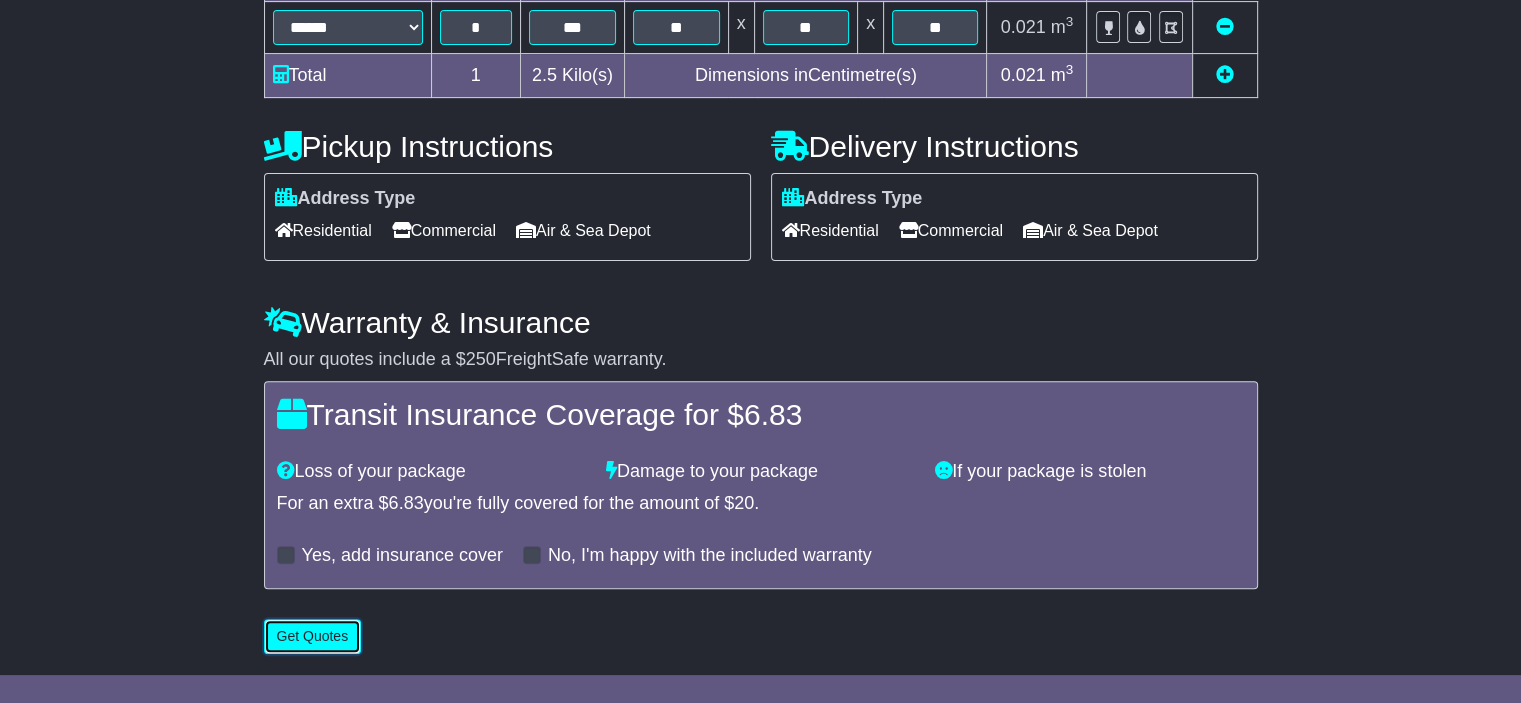 click on "Get Quotes" at bounding box center [313, 636] 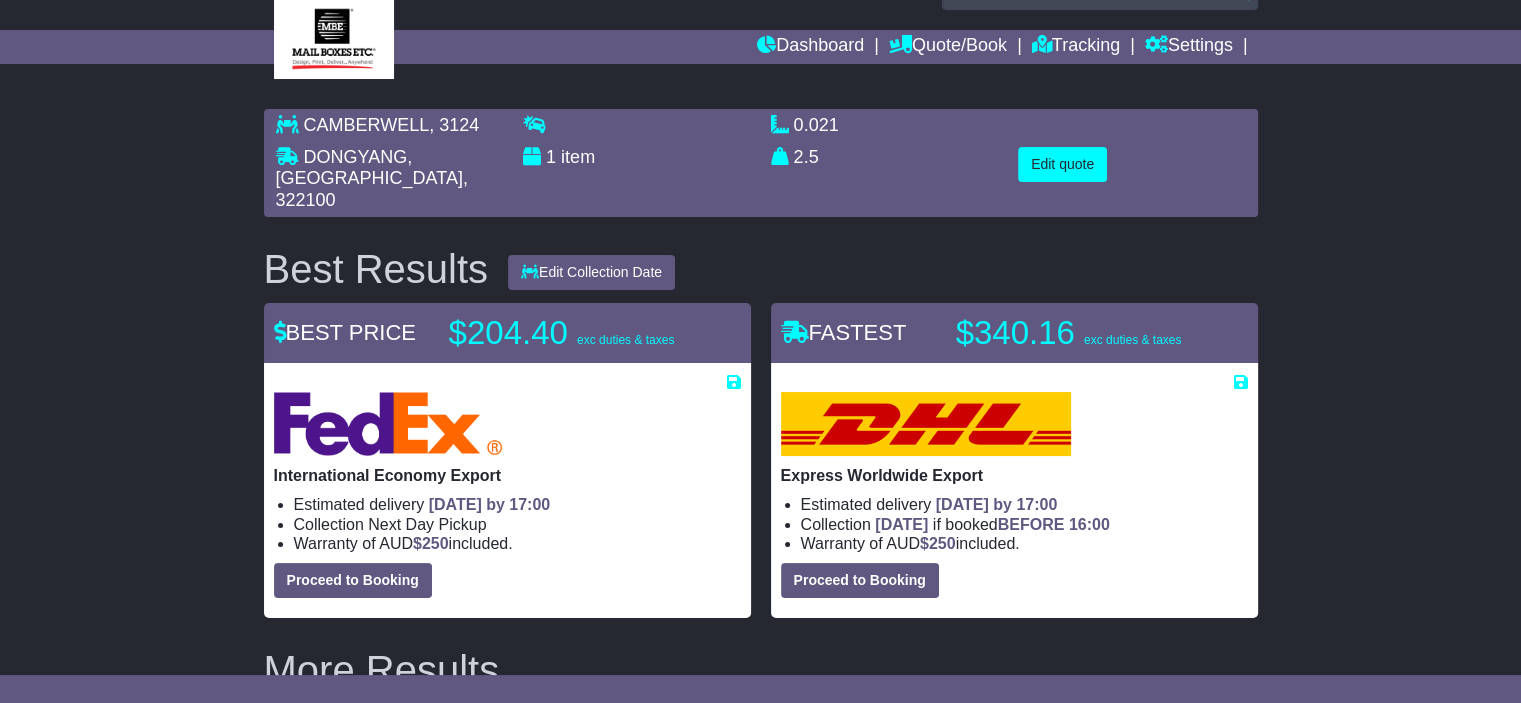 scroll, scrollTop: 38, scrollLeft: 0, axis: vertical 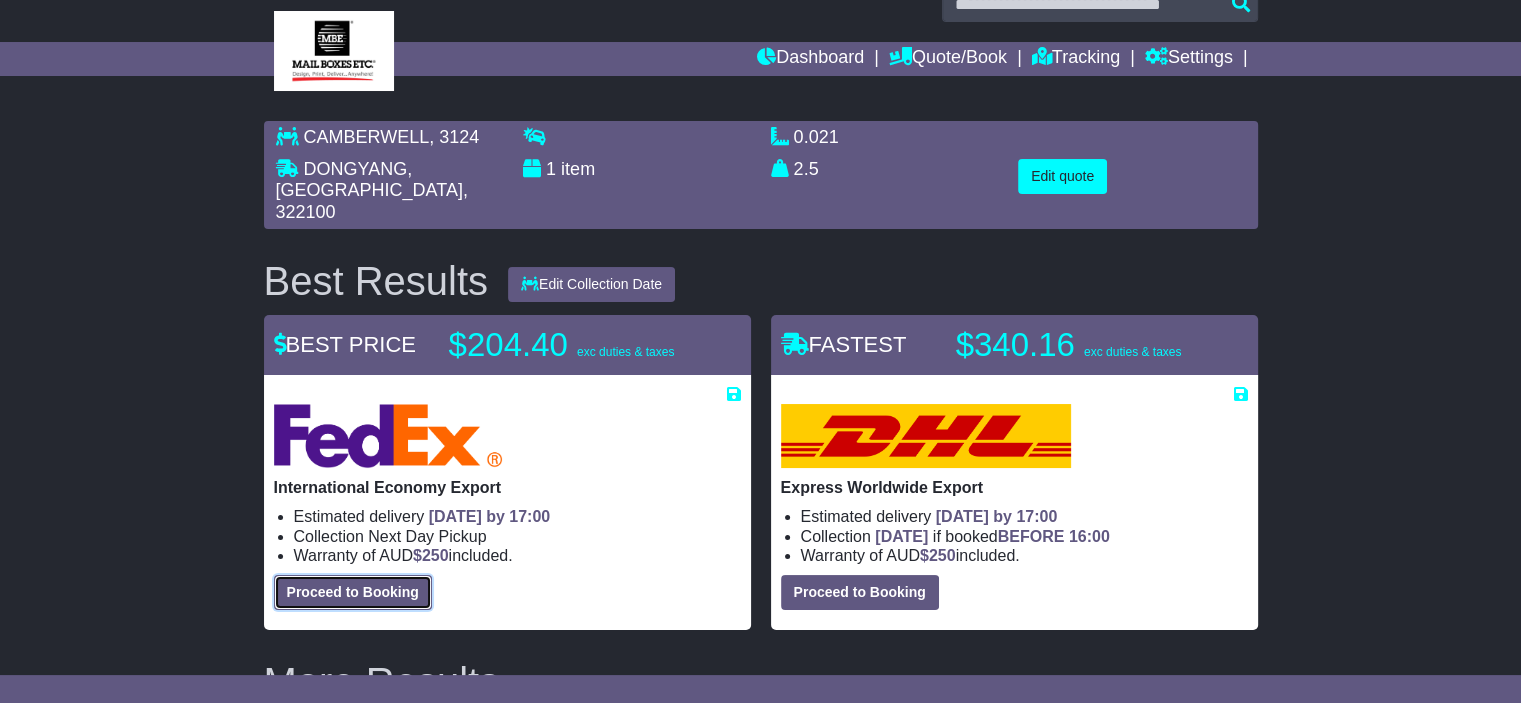 click on "Proceed to Booking" at bounding box center (353, 592) 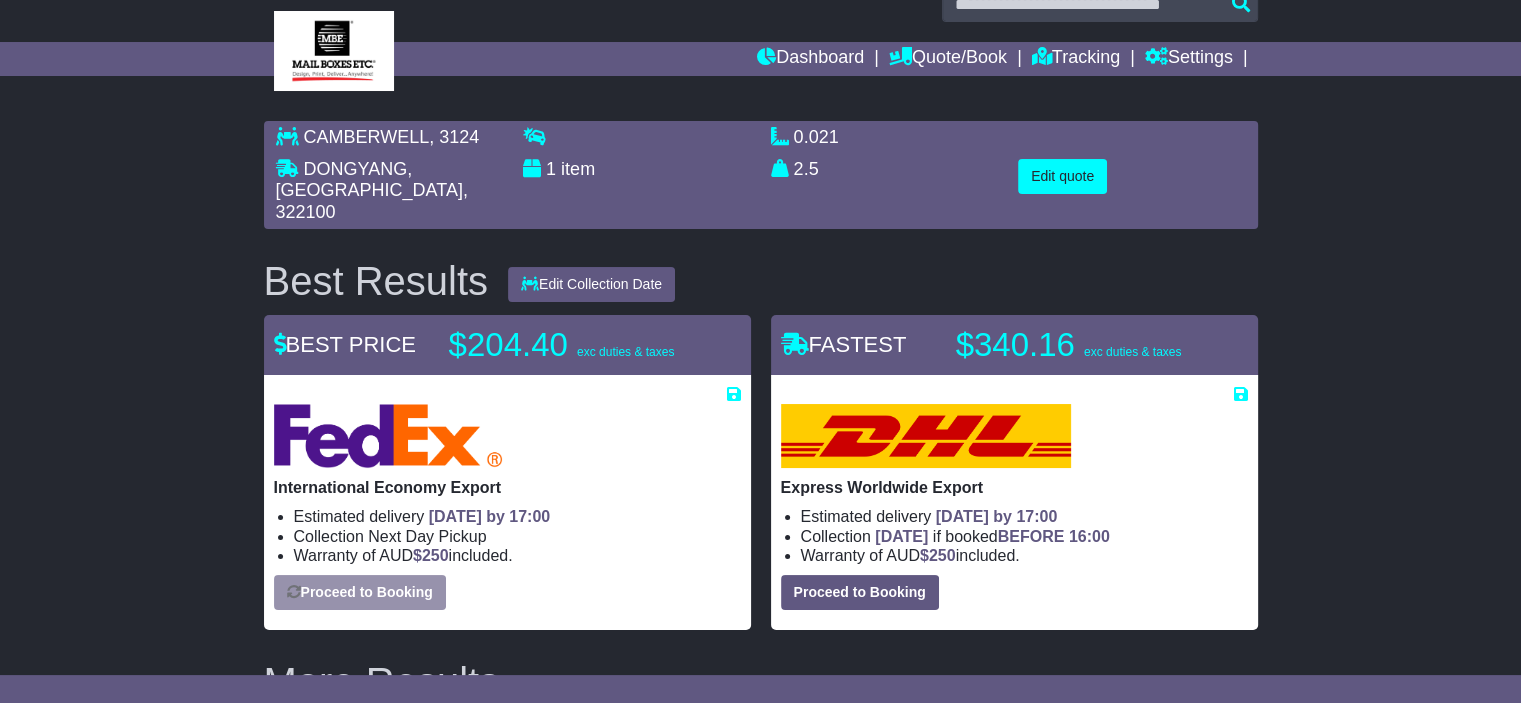 select on "***" 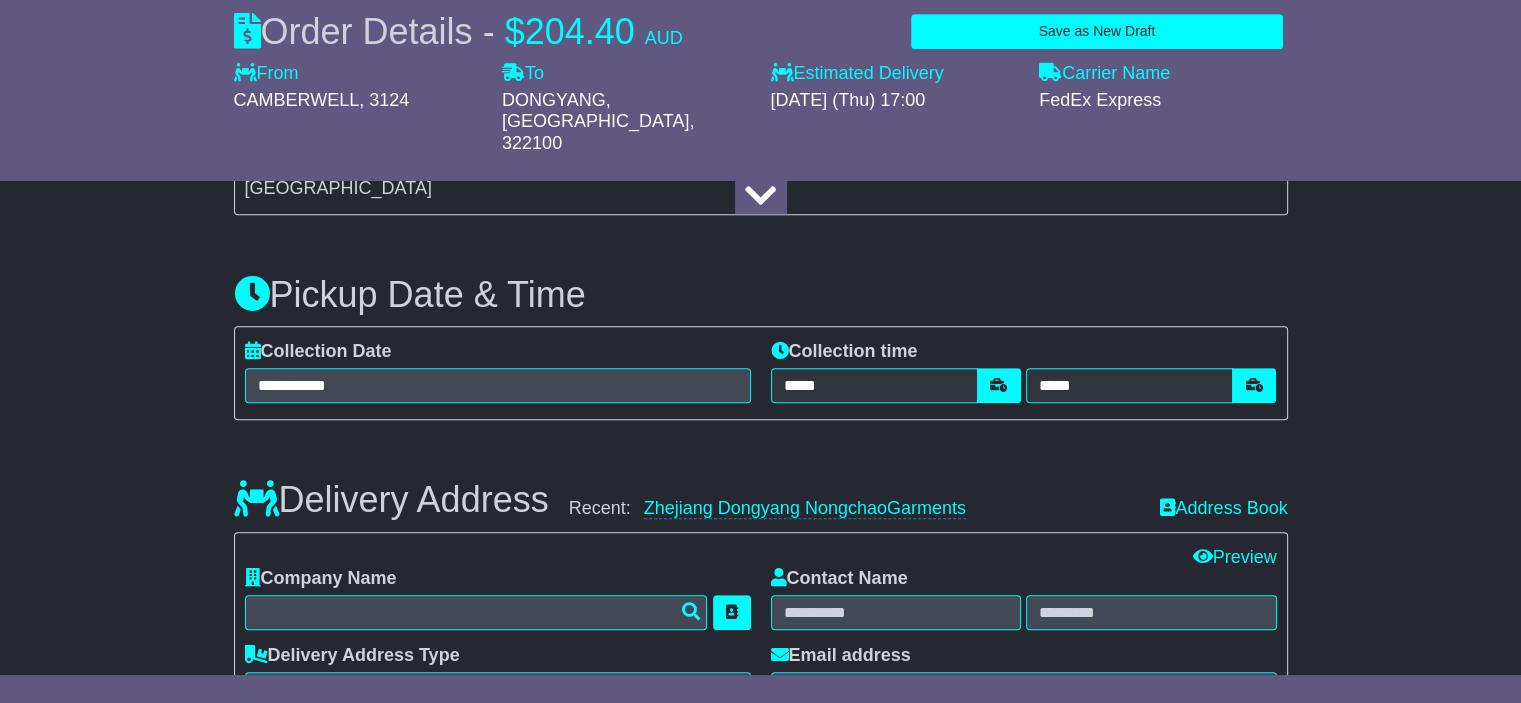 select on "***" 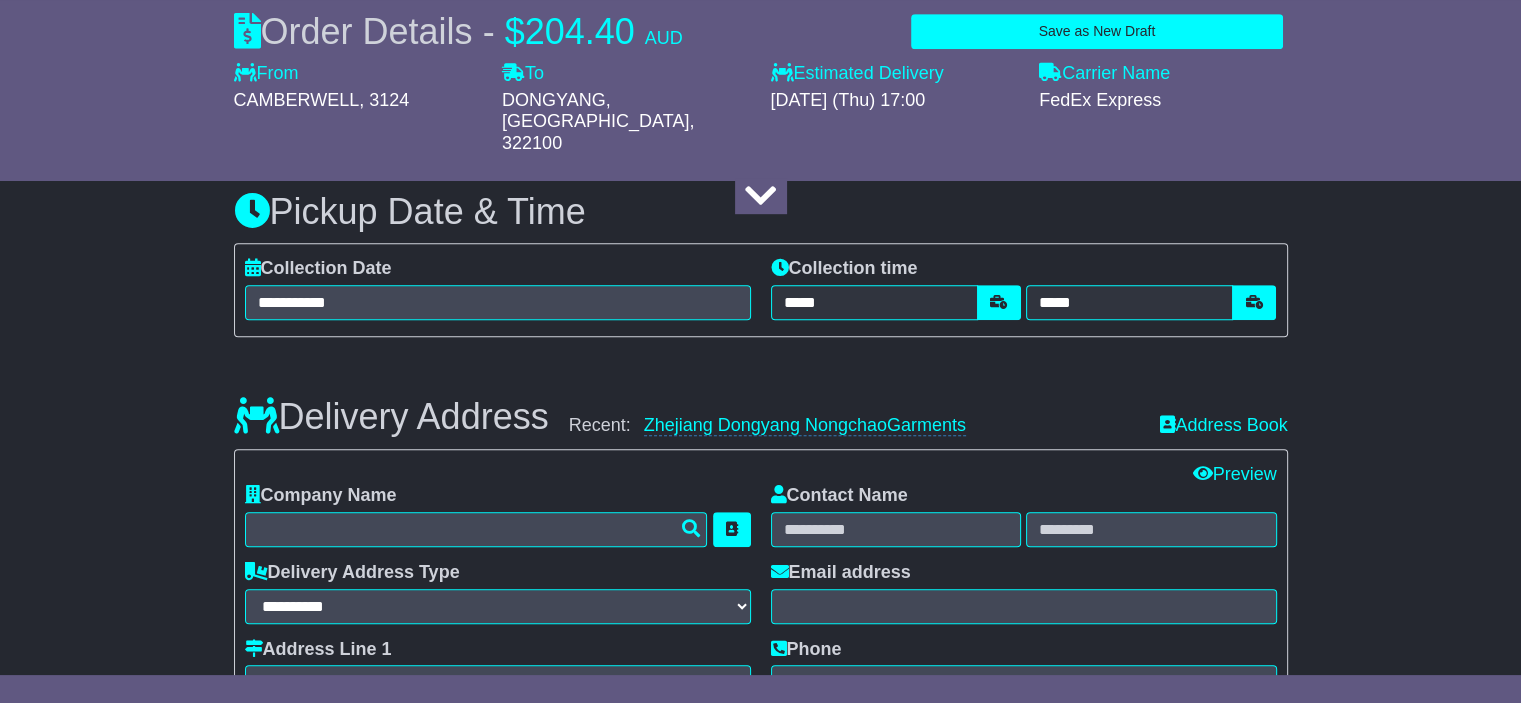 scroll, scrollTop: 1188, scrollLeft: 0, axis: vertical 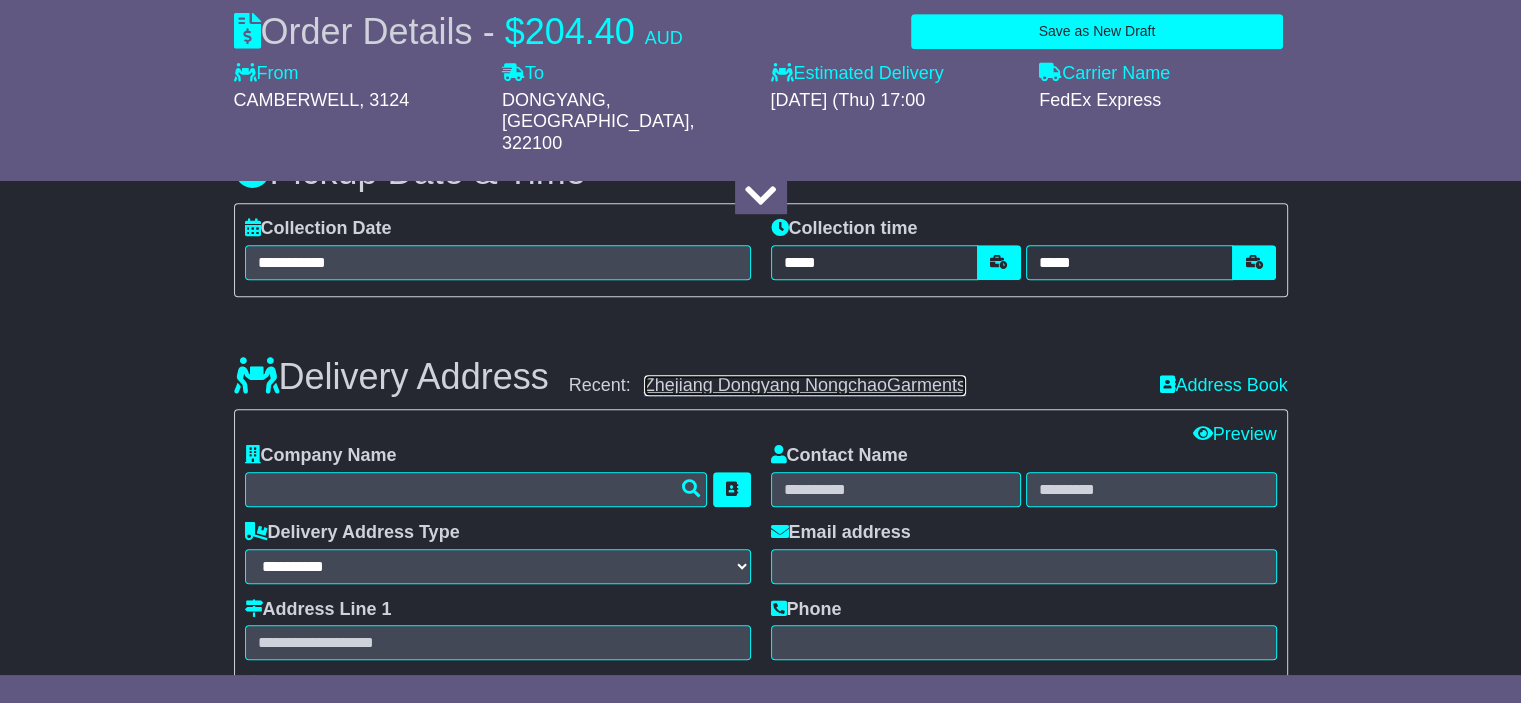 click on "Zhejiang Dongyang NongchaoGarments" at bounding box center (805, 385) 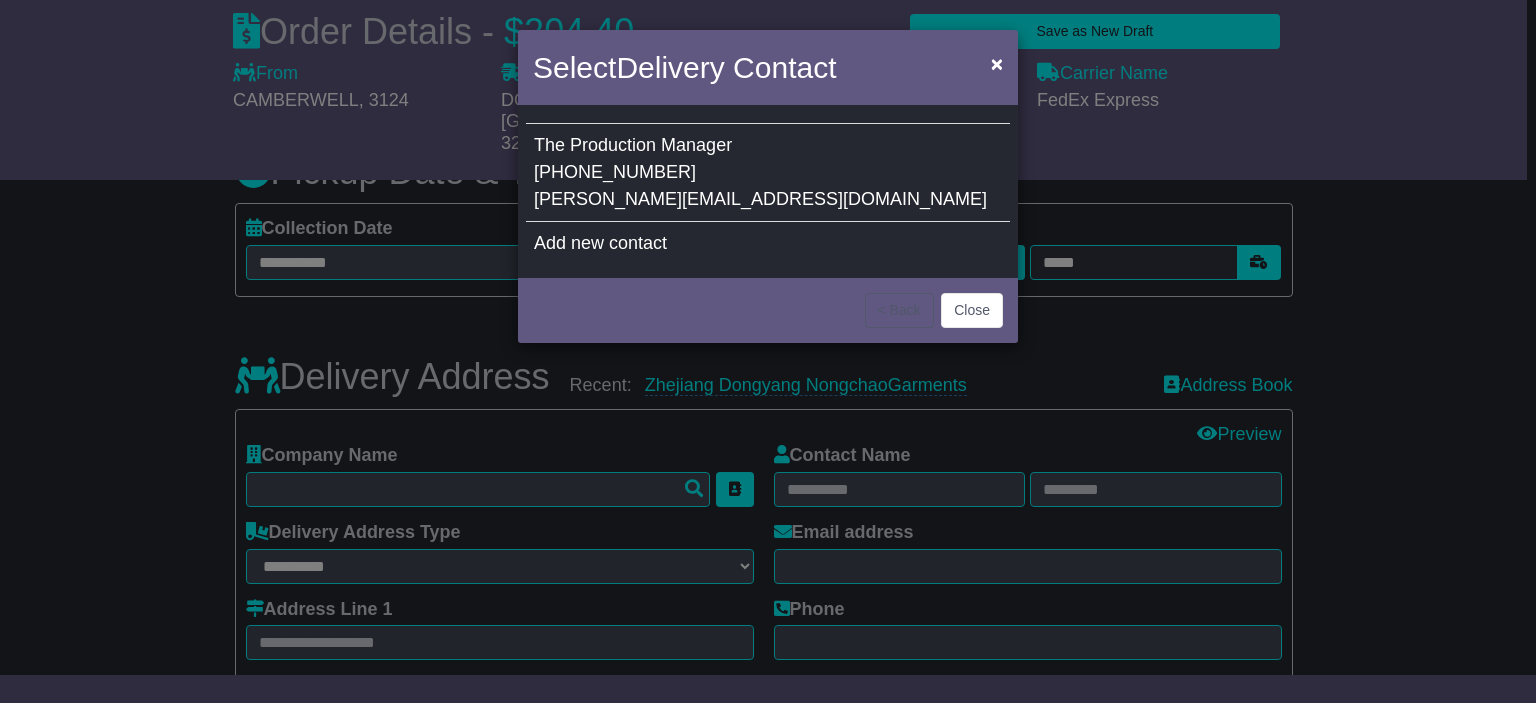 click on "+85 579 86011373" at bounding box center [615, 172] 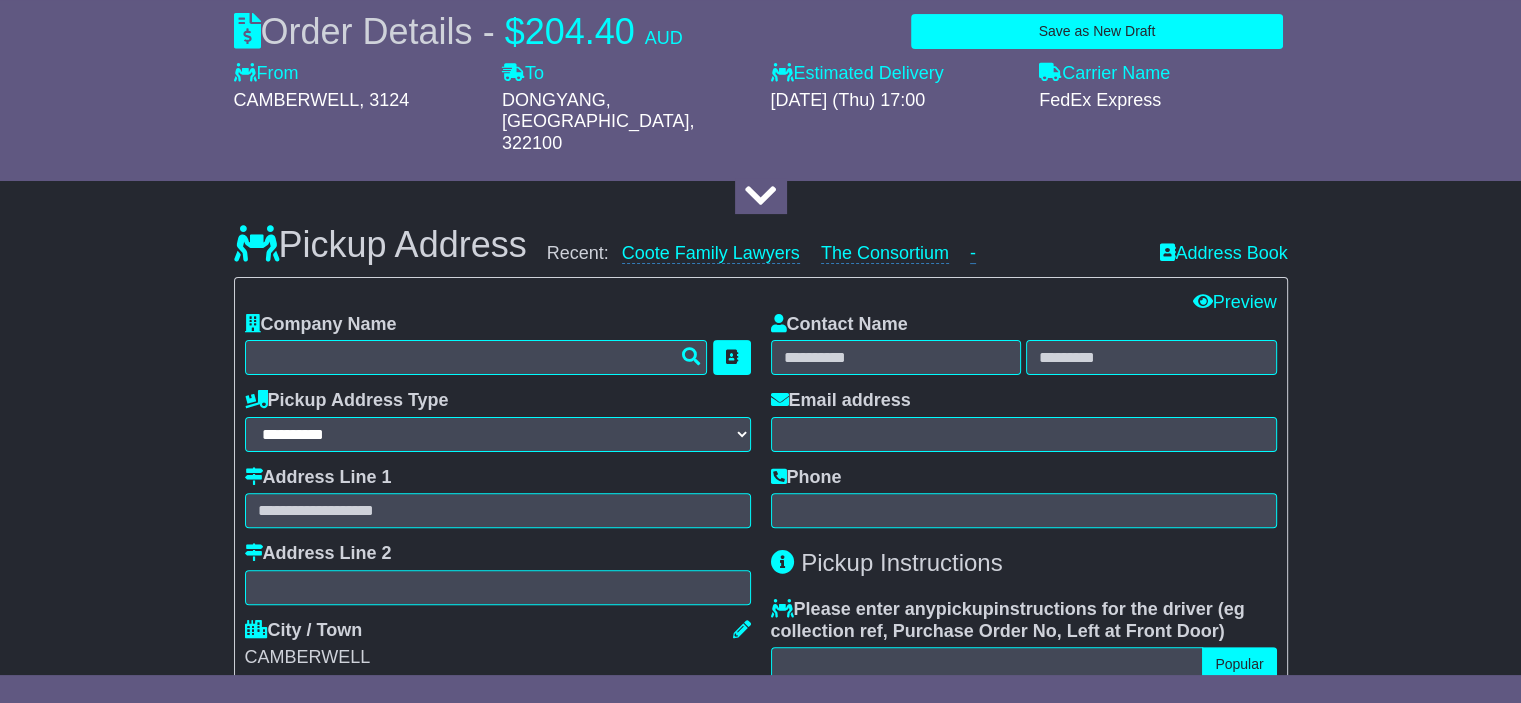 scroll, scrollTop: 364, scrollLeft: 0, axis: vertical 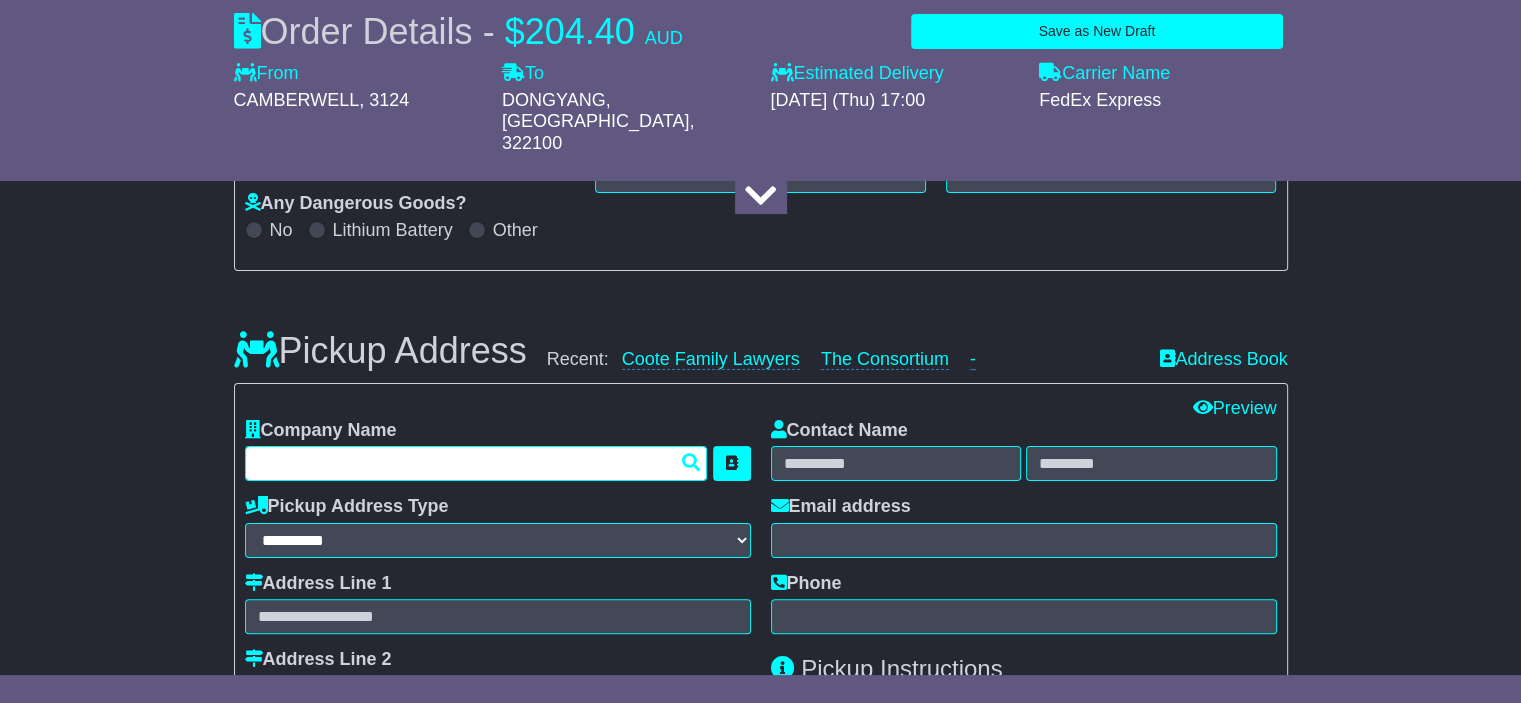 click at bounding box center [476, 463] 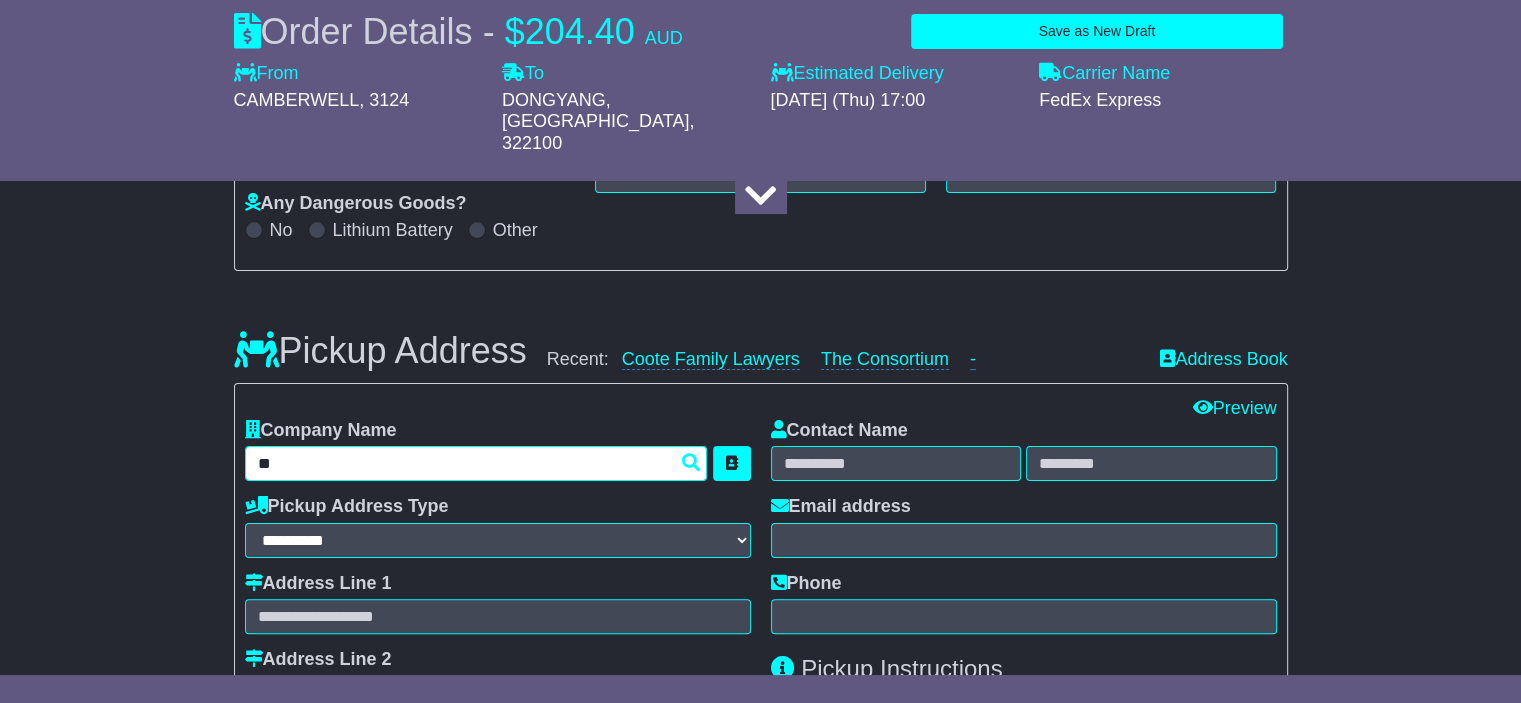 type on "***" 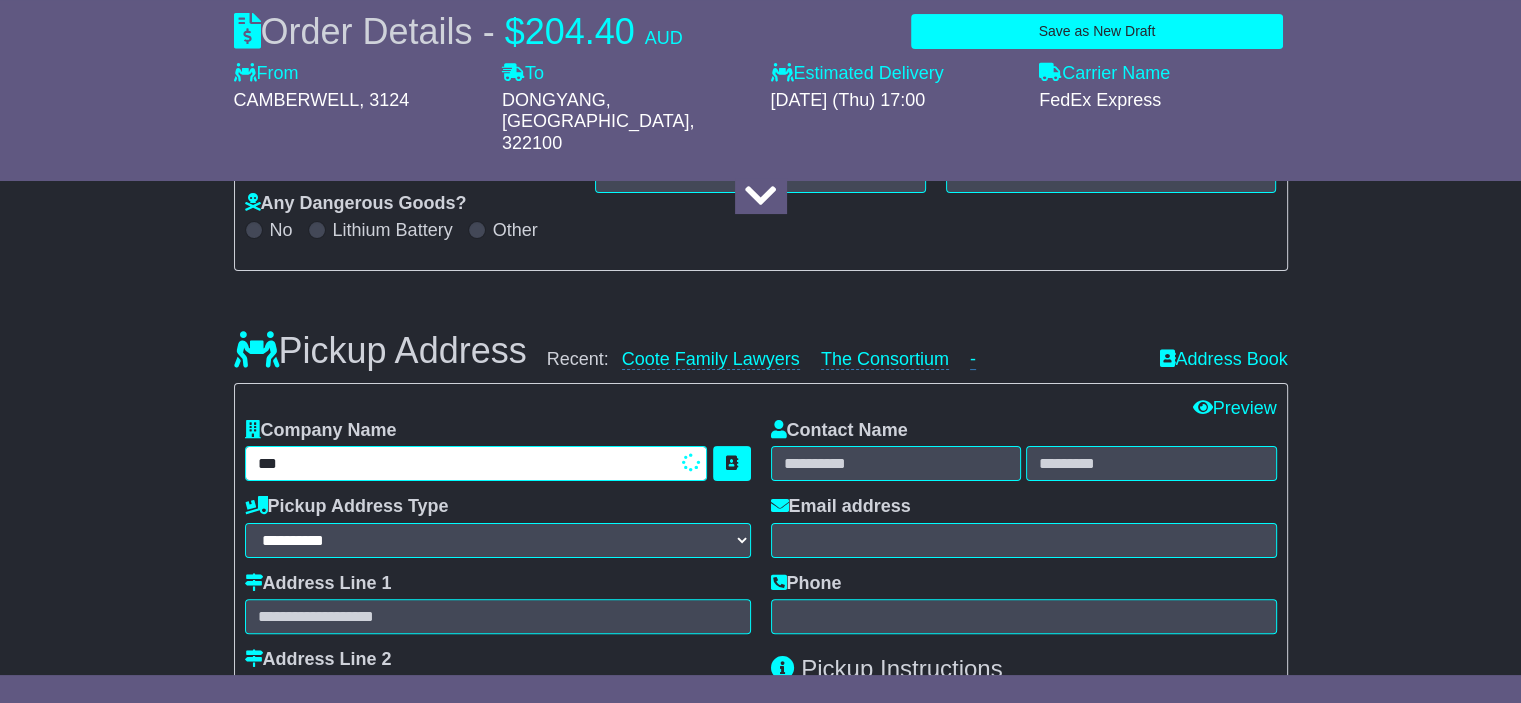type on "**********" 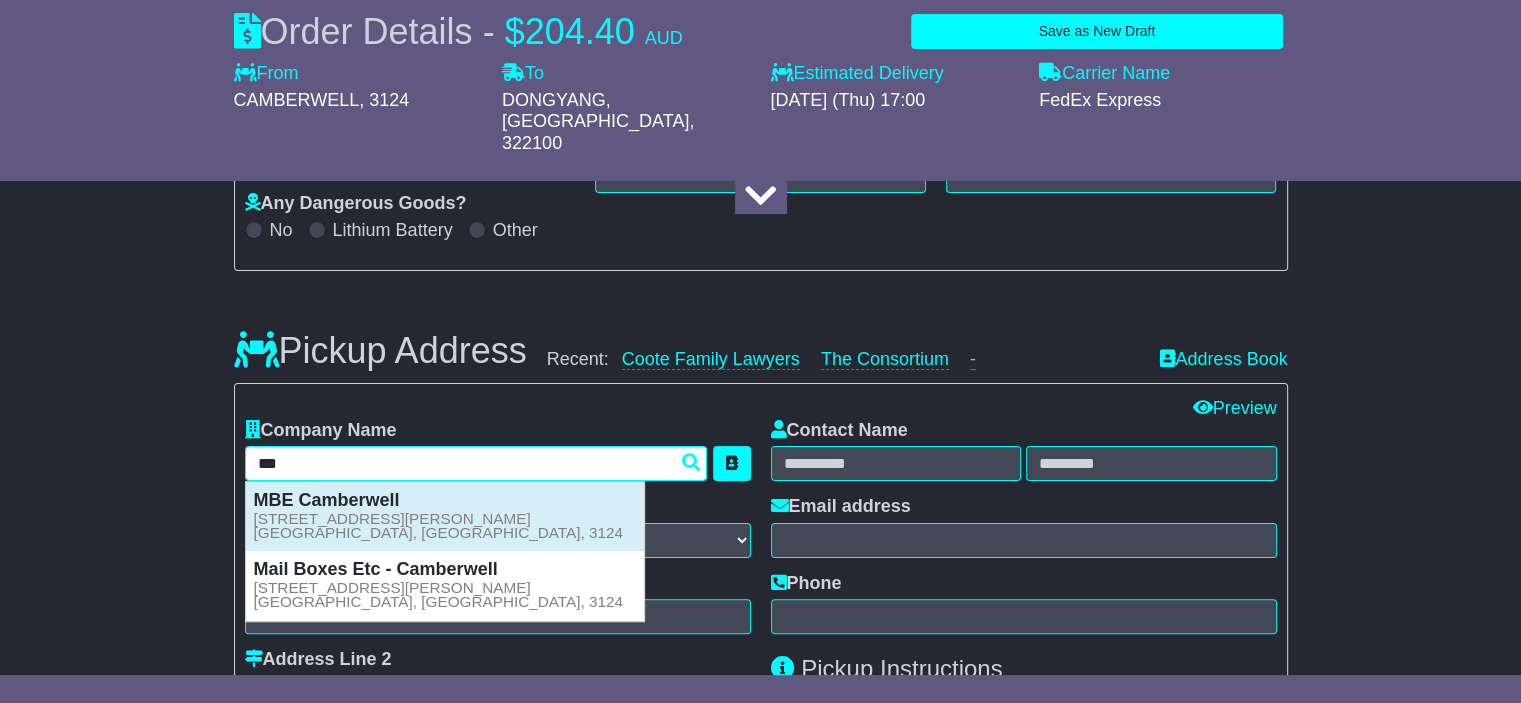 click on "MBE Camberwell" at bounding box center (327, 500) 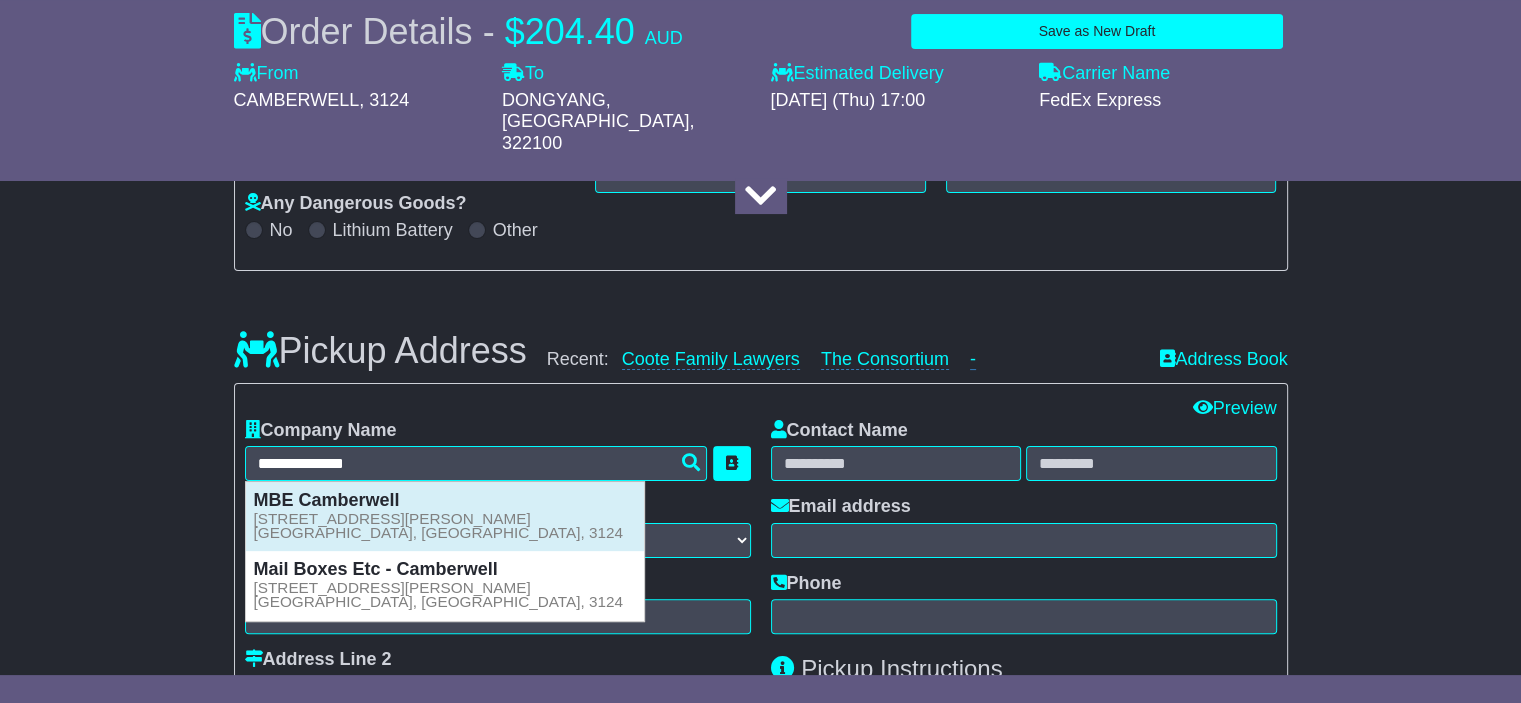 type 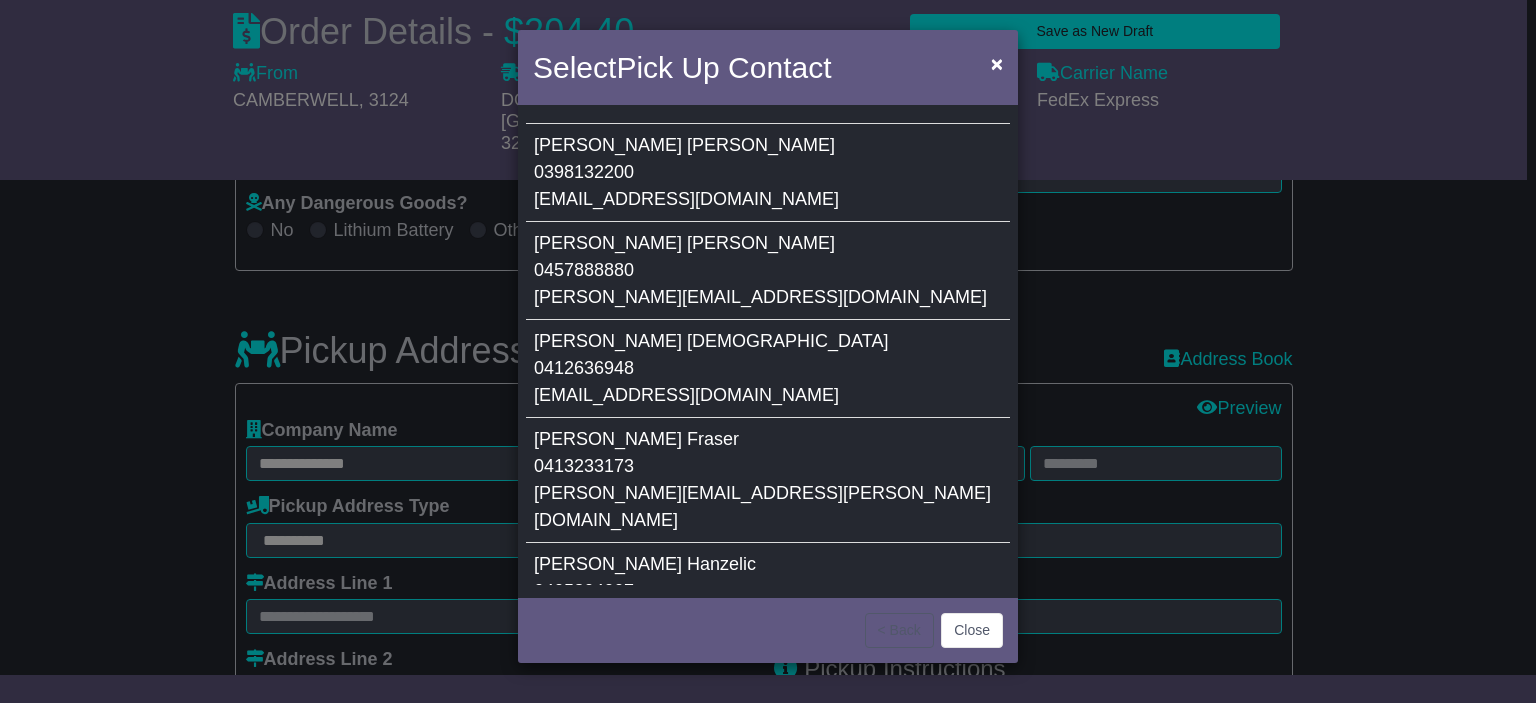 click on "Paul   McClure
0457888880
paul@dynczy.com" at bounding box center (768, 271) 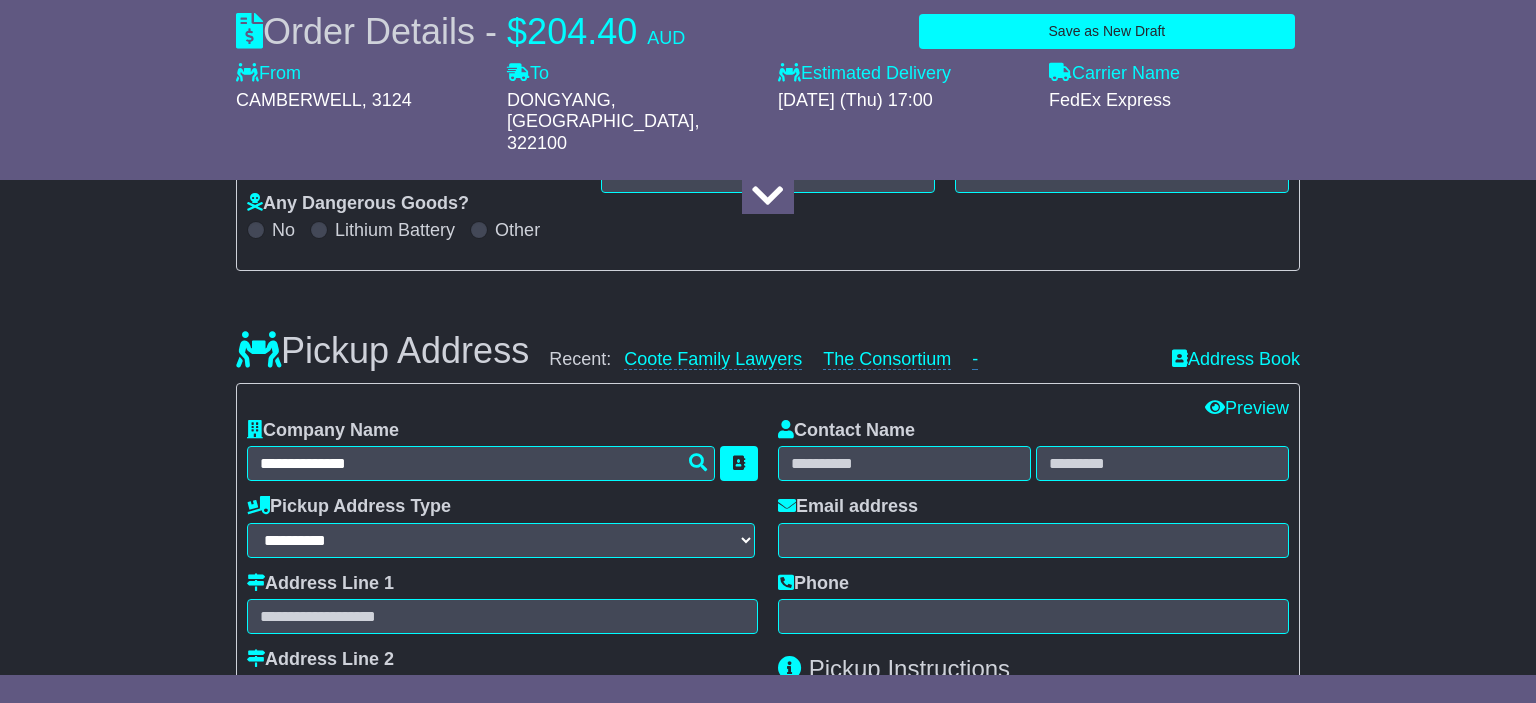 type on "**********" 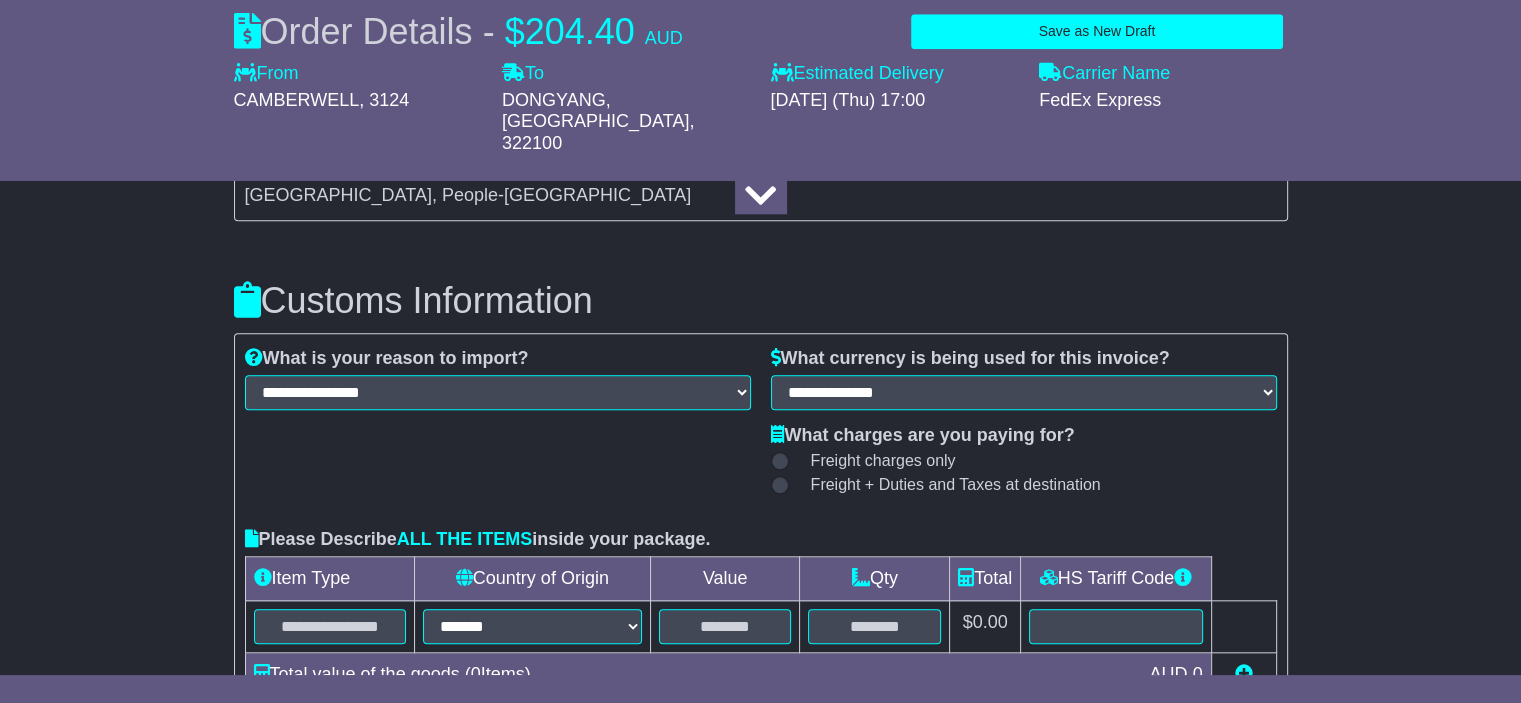 scroll, scrollTop: 1913, scrollLeft: 0, axis: vertical 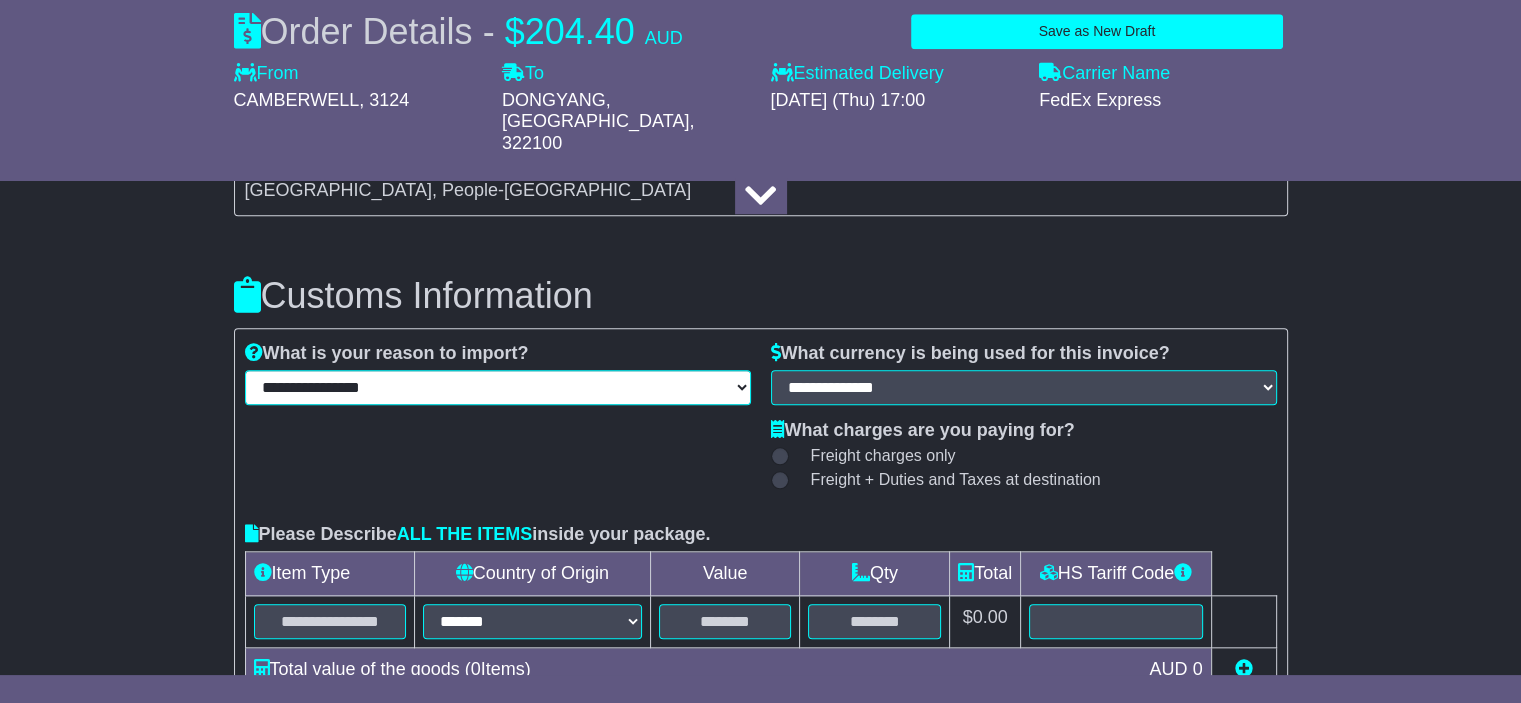 click on "**********" at bounding box center [498, 387] 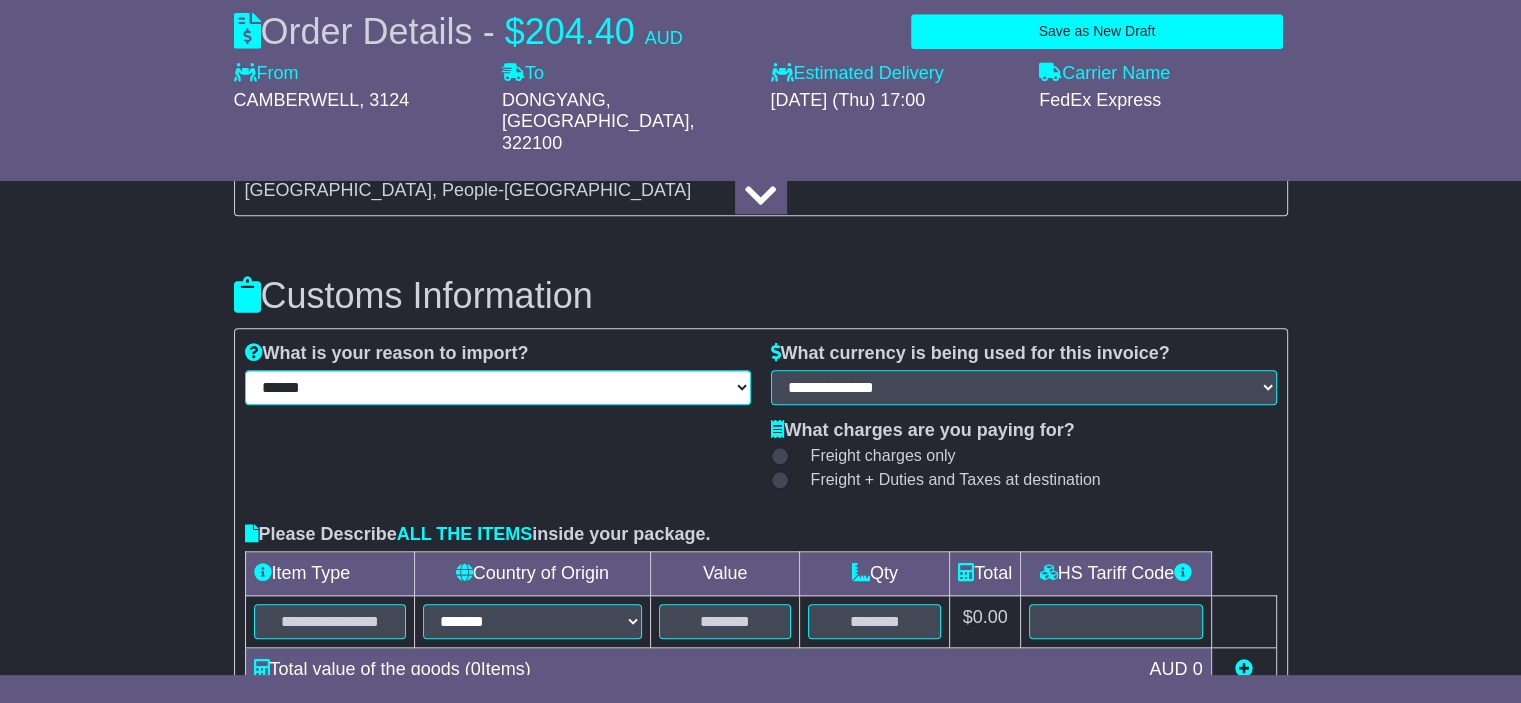 click on "**********" at bounding box center (498, 387) 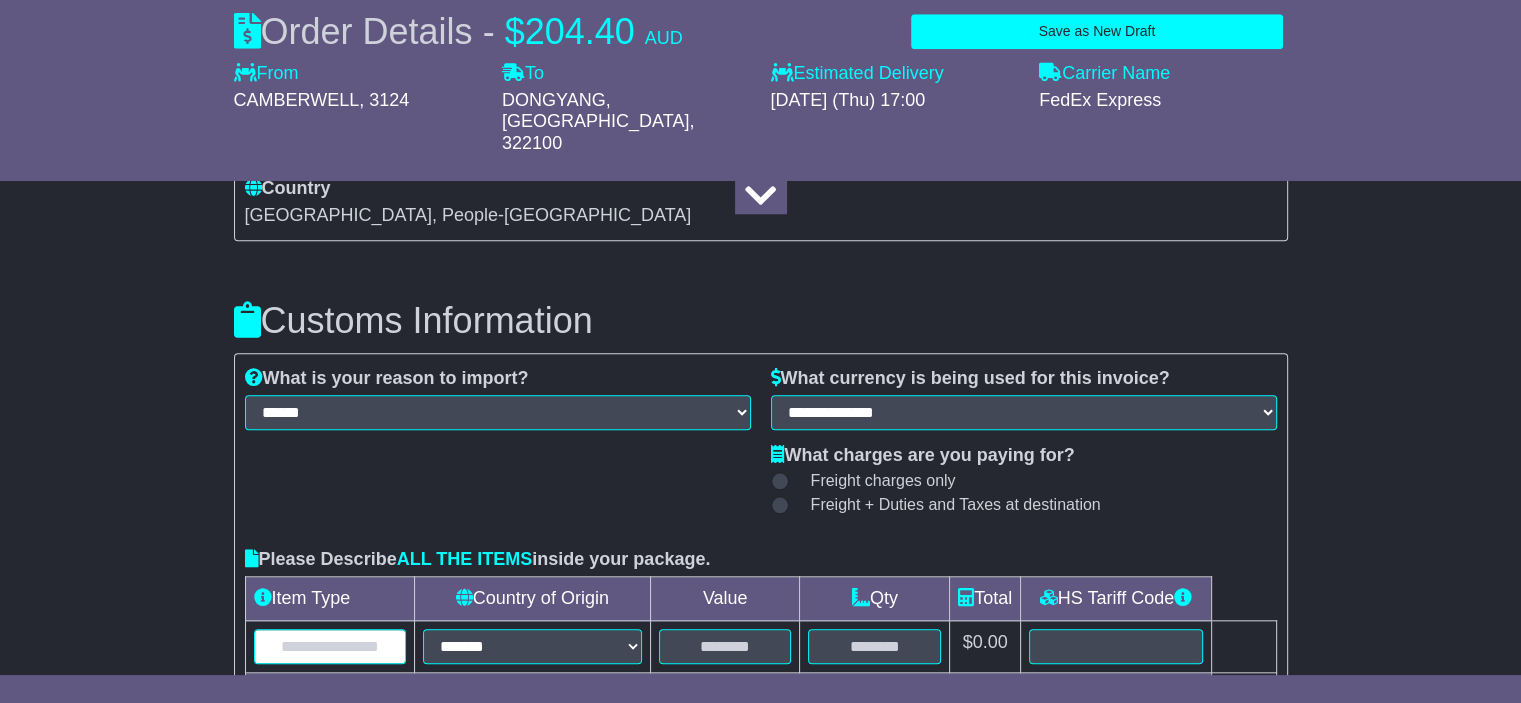 click at bounding box center [330, 646] 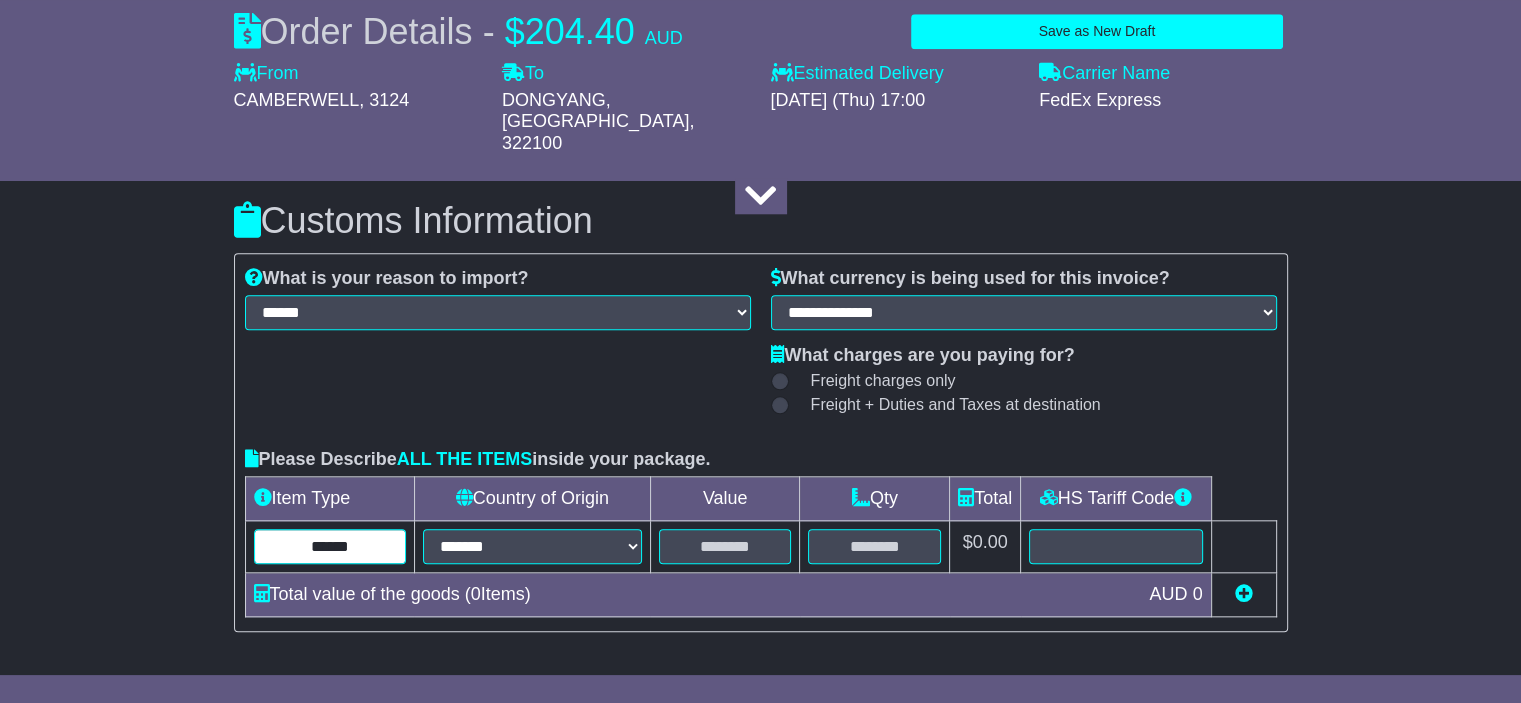 scroll, scrollTop: 1988, scrollLeft: 0, axis: vertical 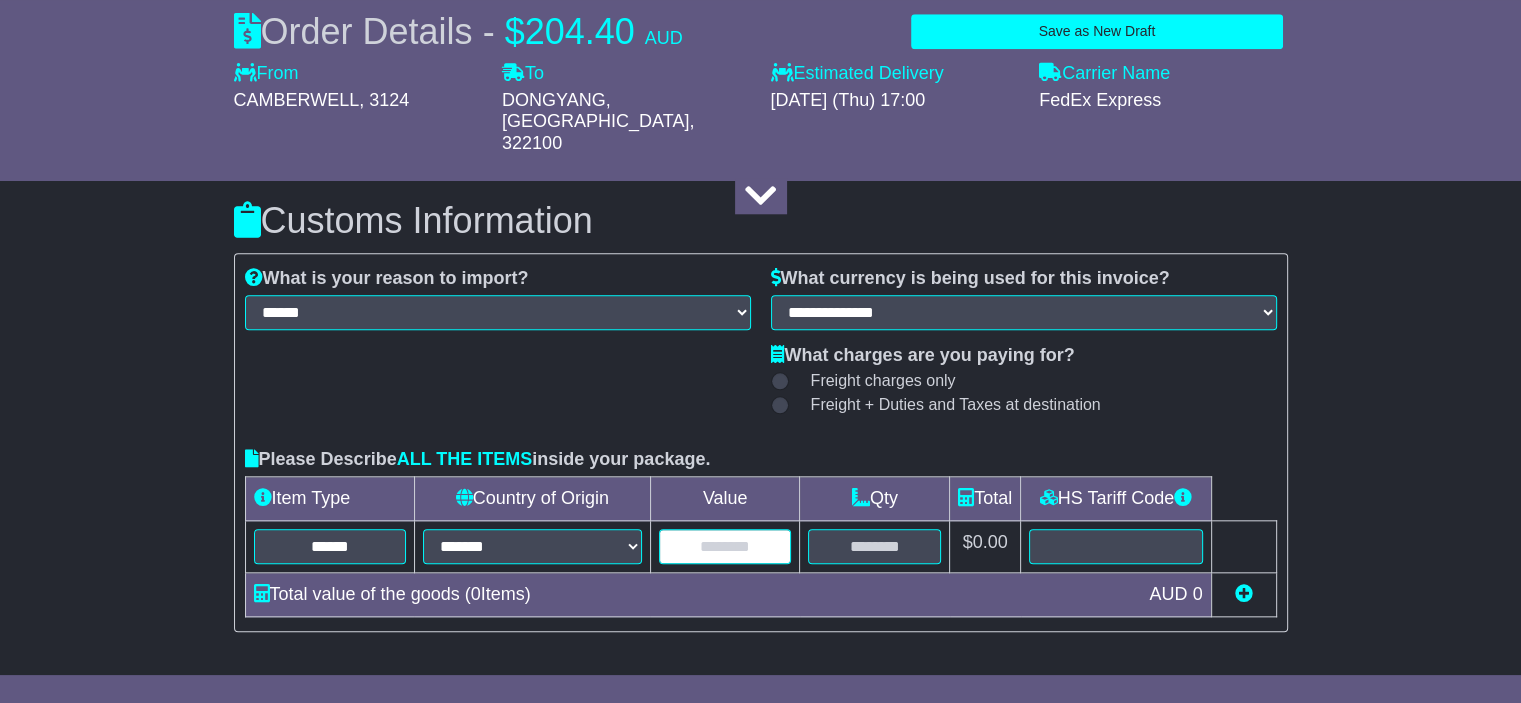 click at bounding box center (725, 546) 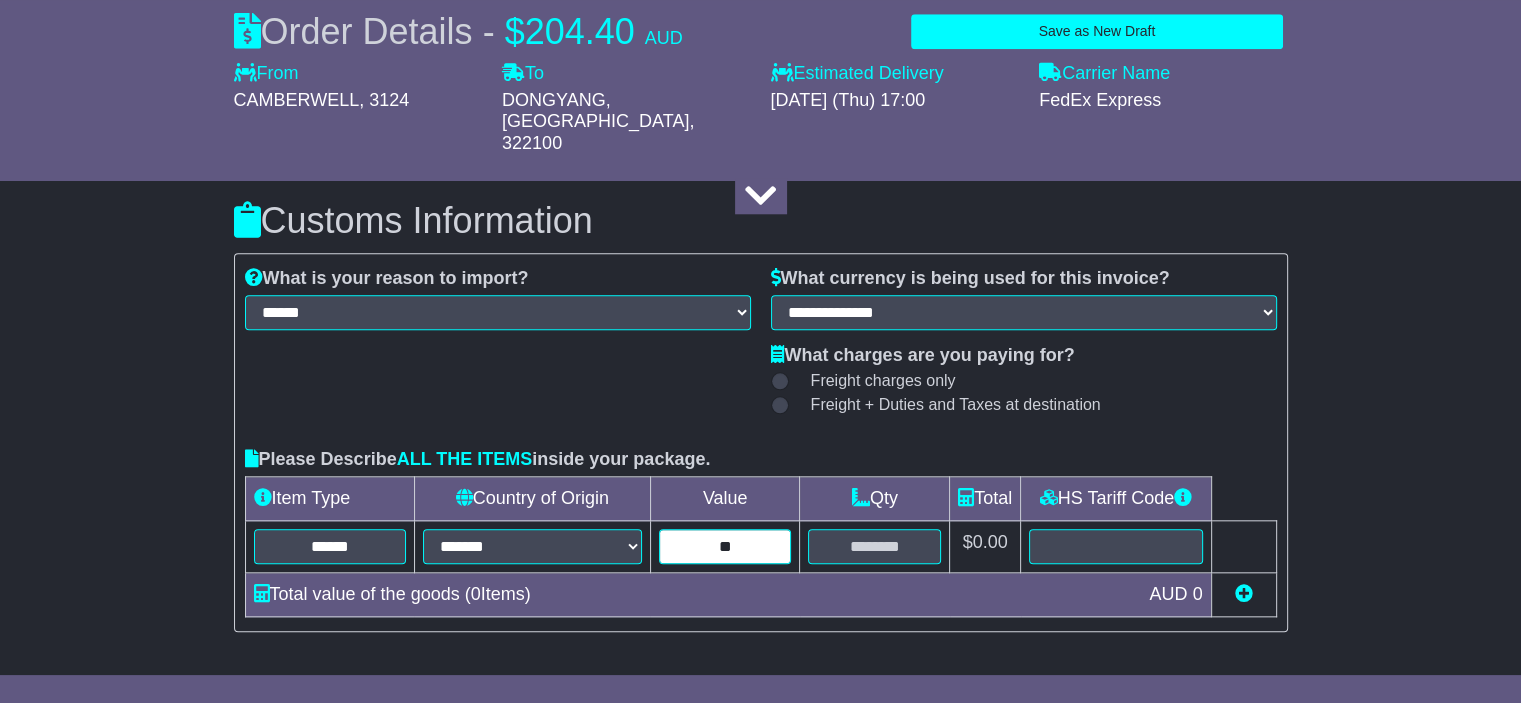 type on "**" 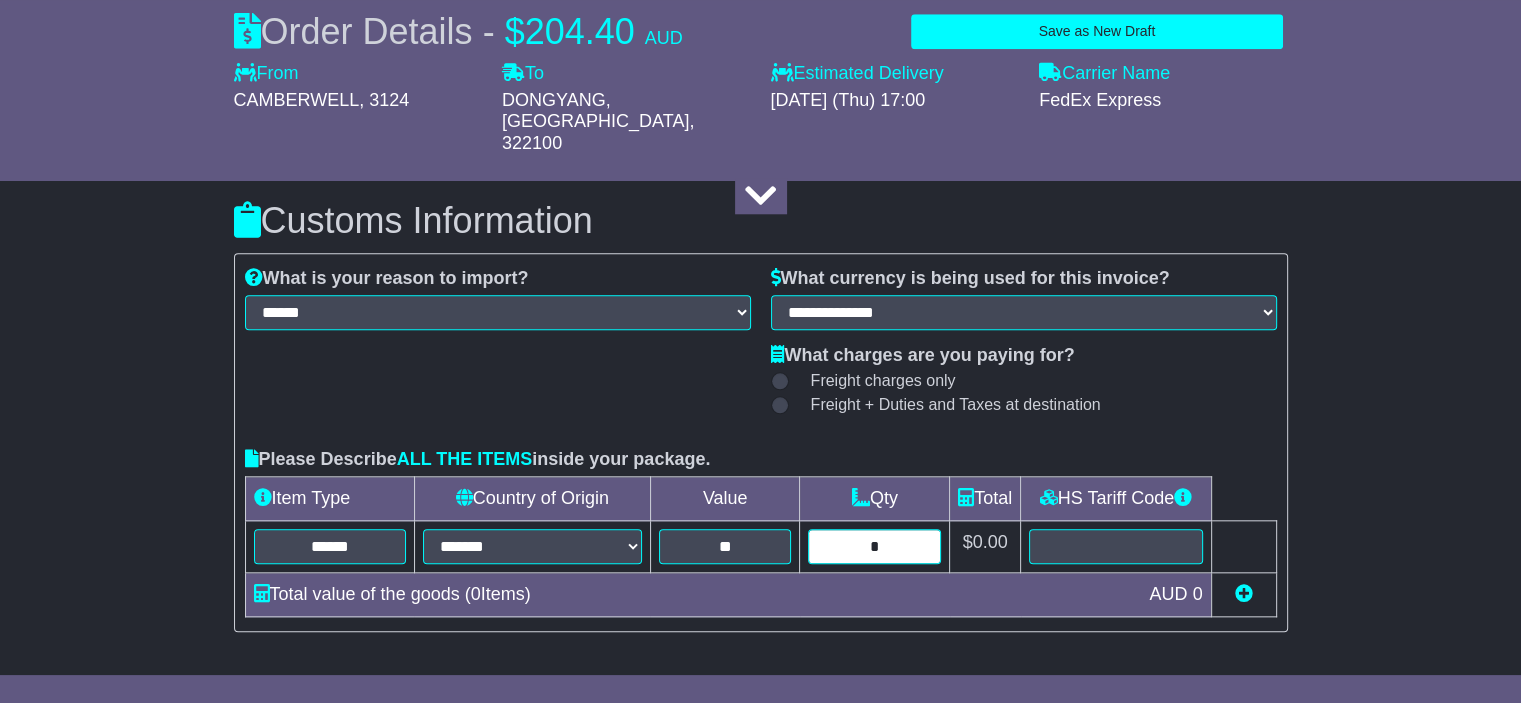 type on "*" 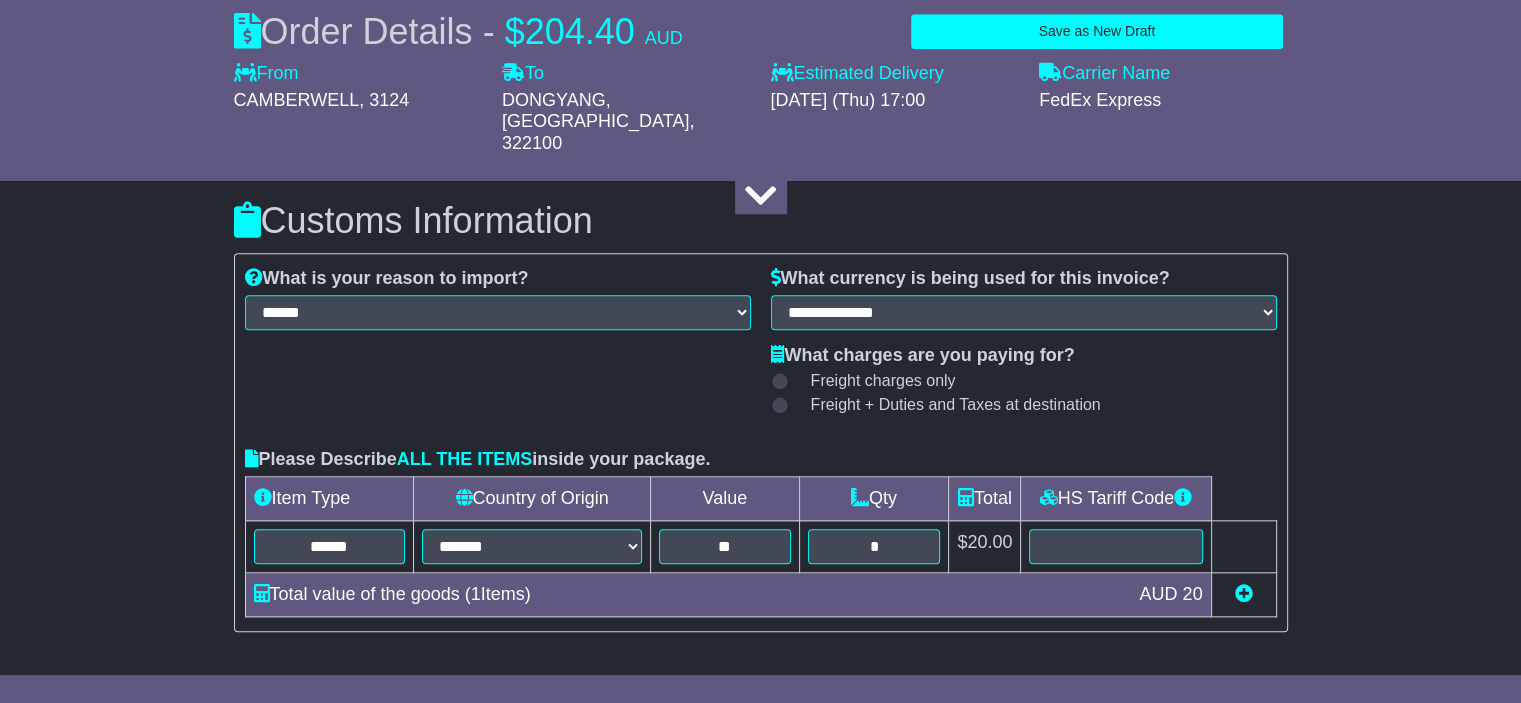 click at bounding box center [1244, 593] 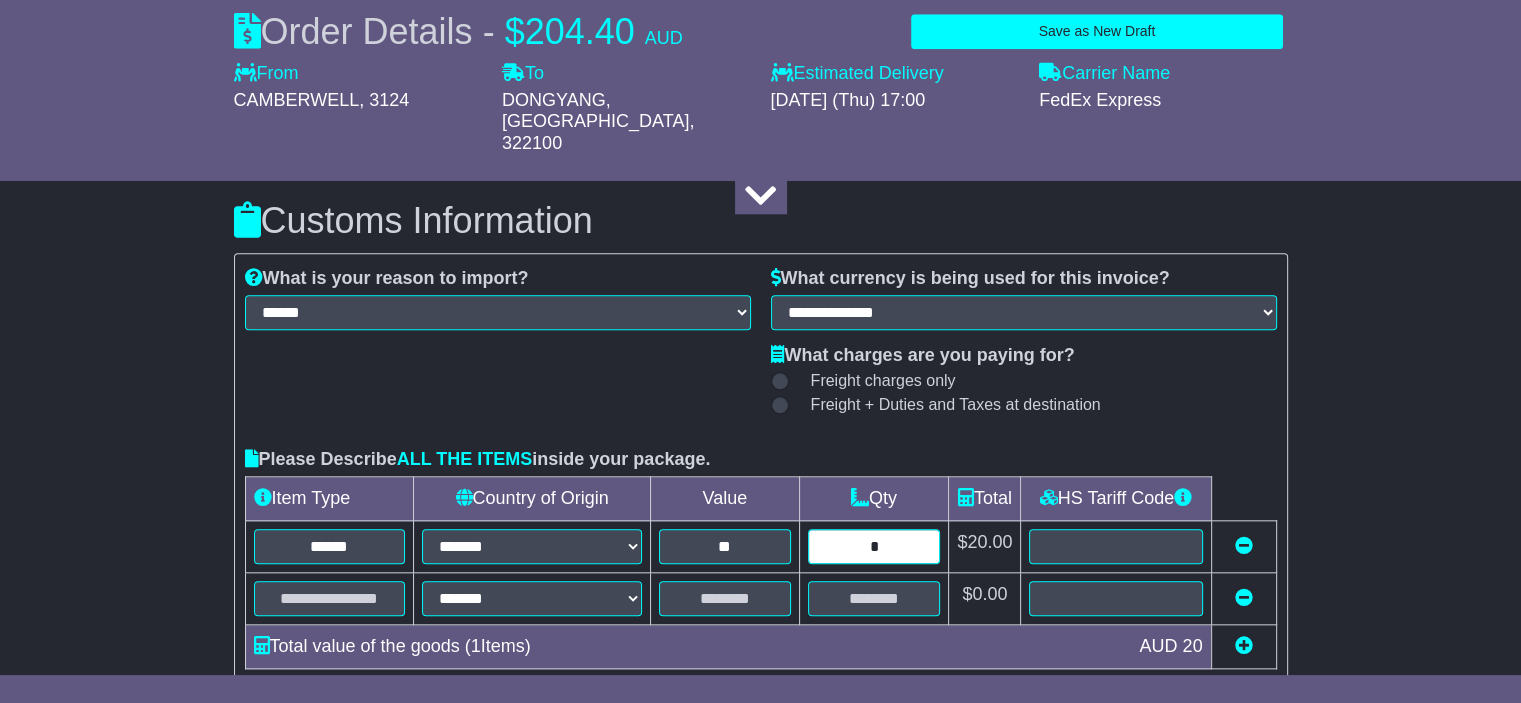 drag, startPoint x: 874, startPoint y: 495, endPoint x: 814, endPoint y: 509, distance: 61.611687 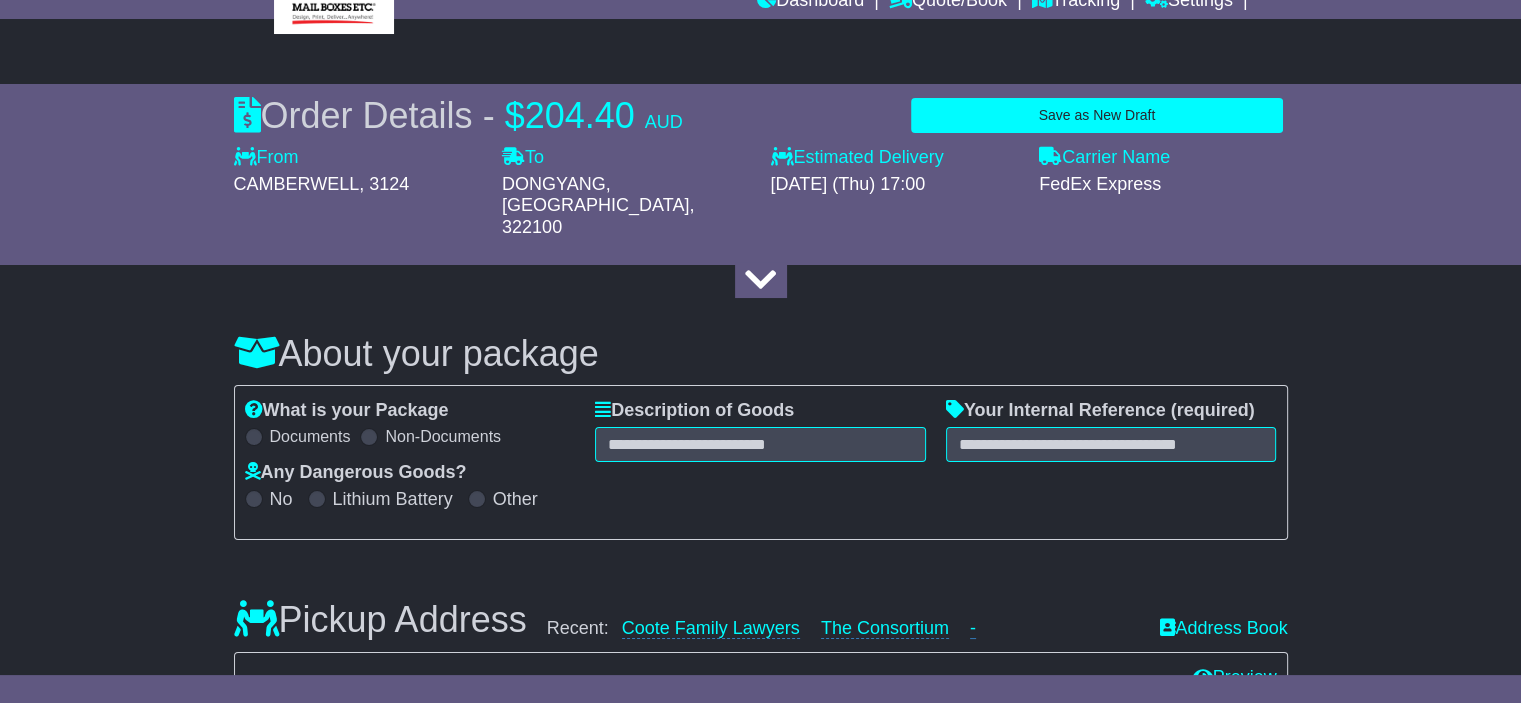 scroll, scrollTop: 64, scrollLeft: 0, axis: vertical 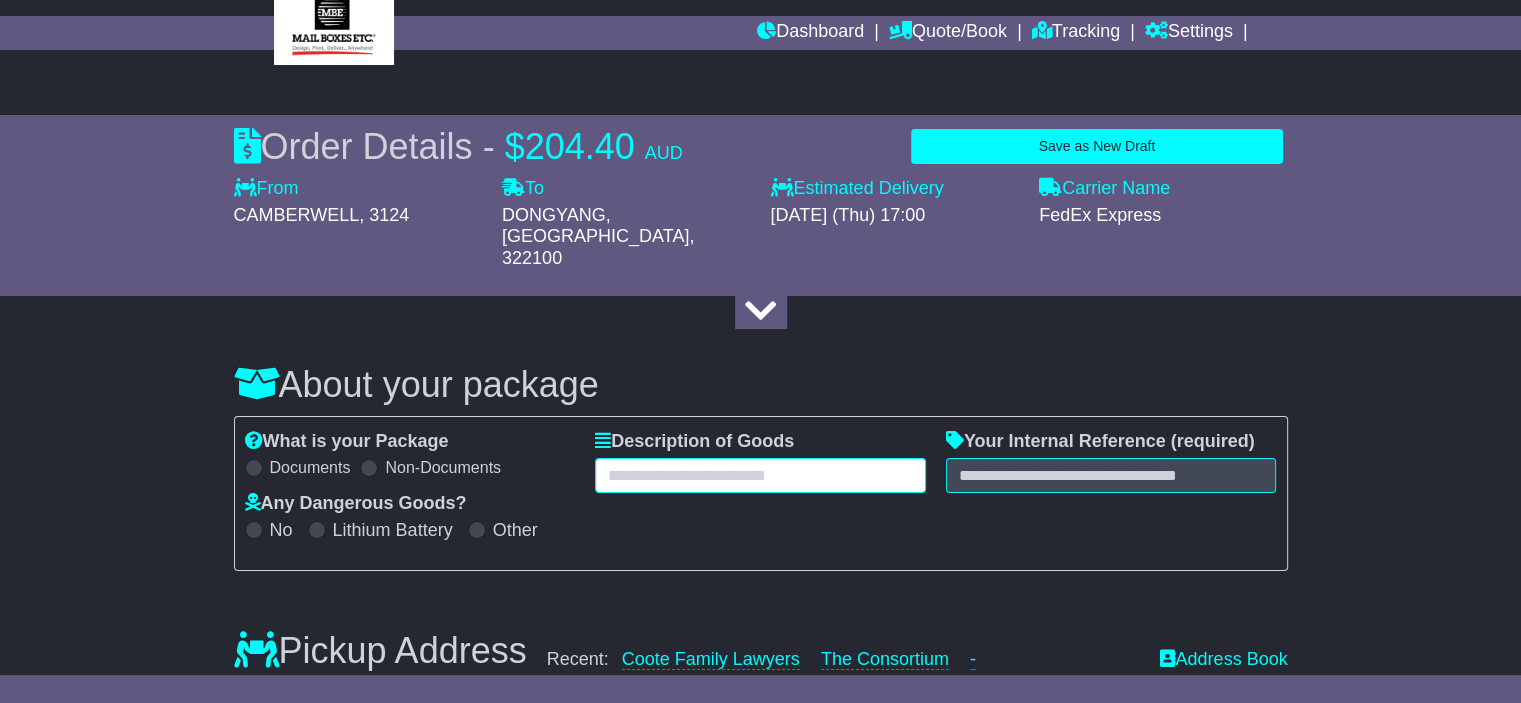 click at bounding box center (760, 475) 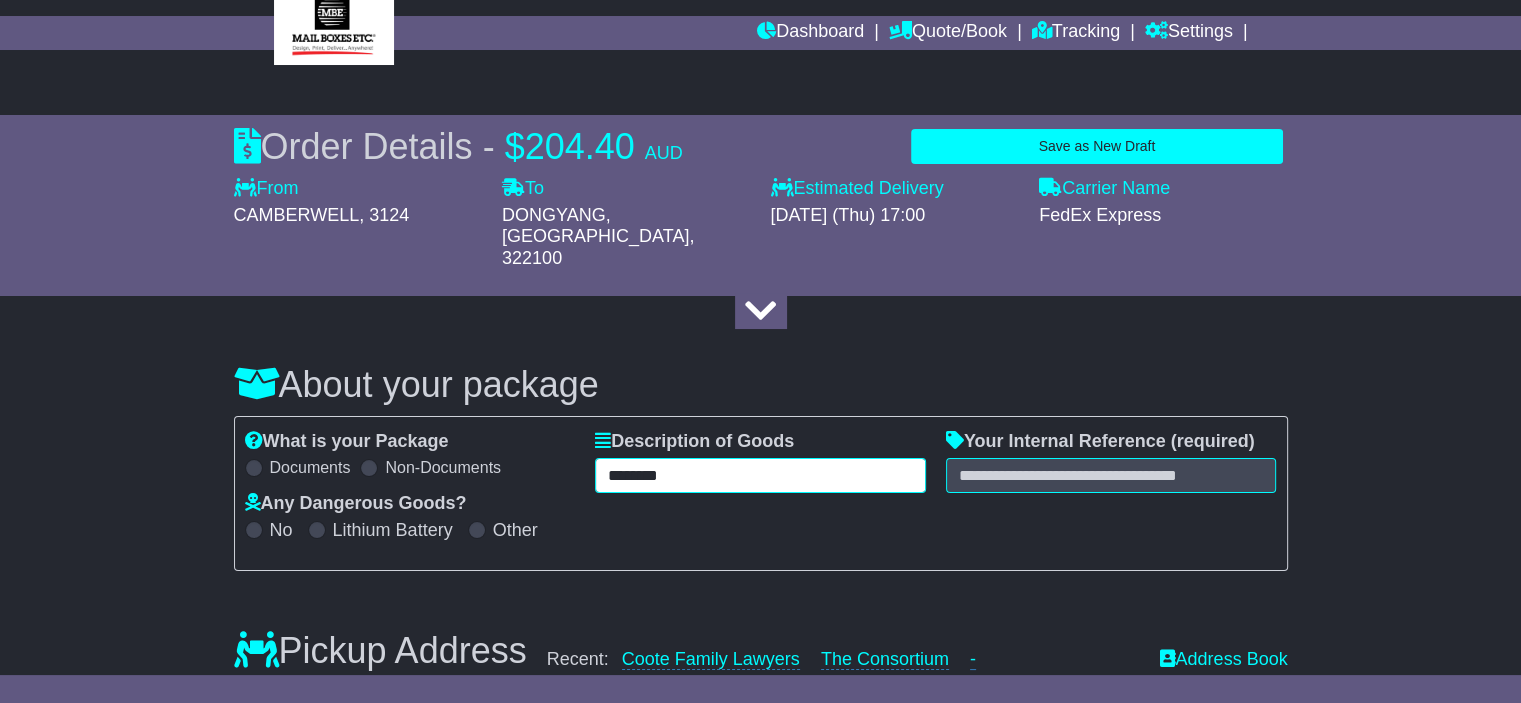 type on "********" 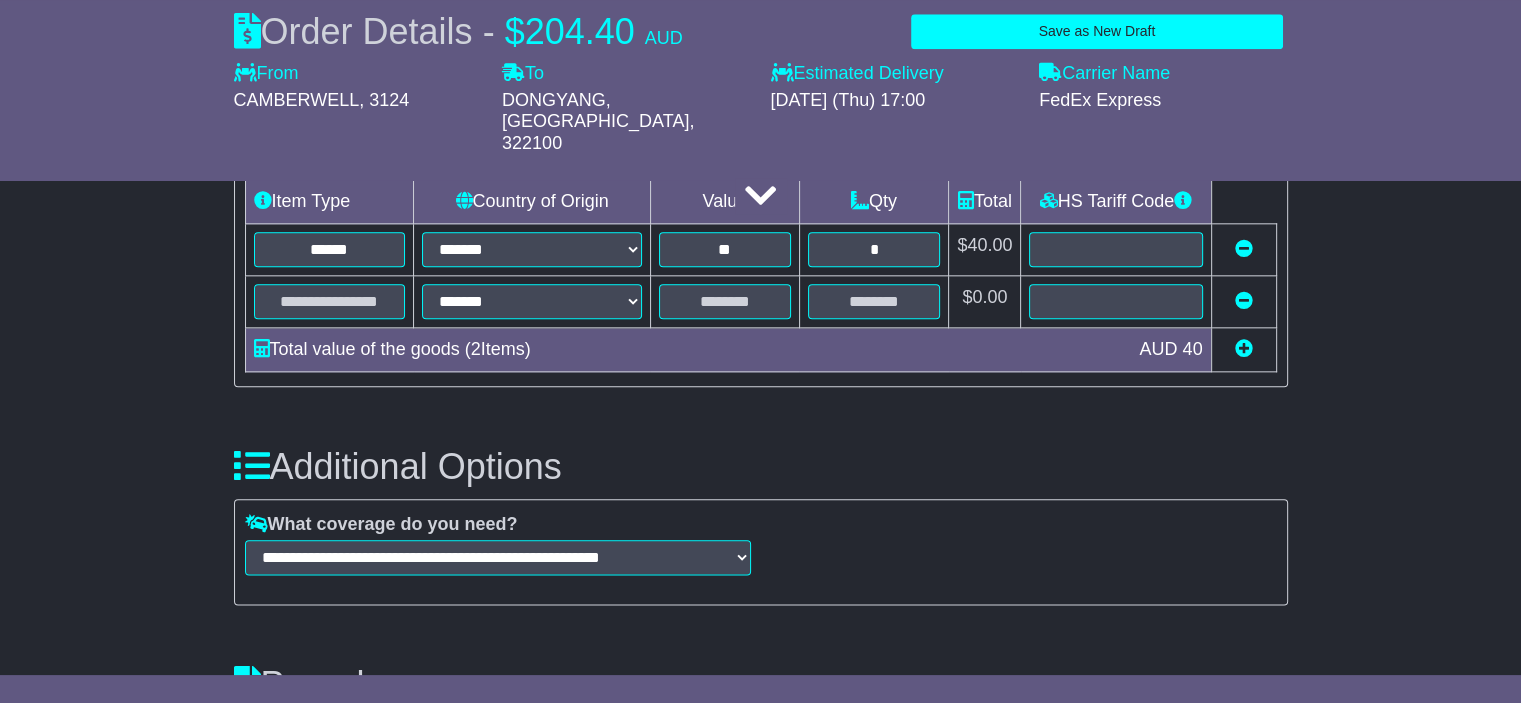 scroll, scrollTop: 2338, scrollLeft: 0, axis: vertical 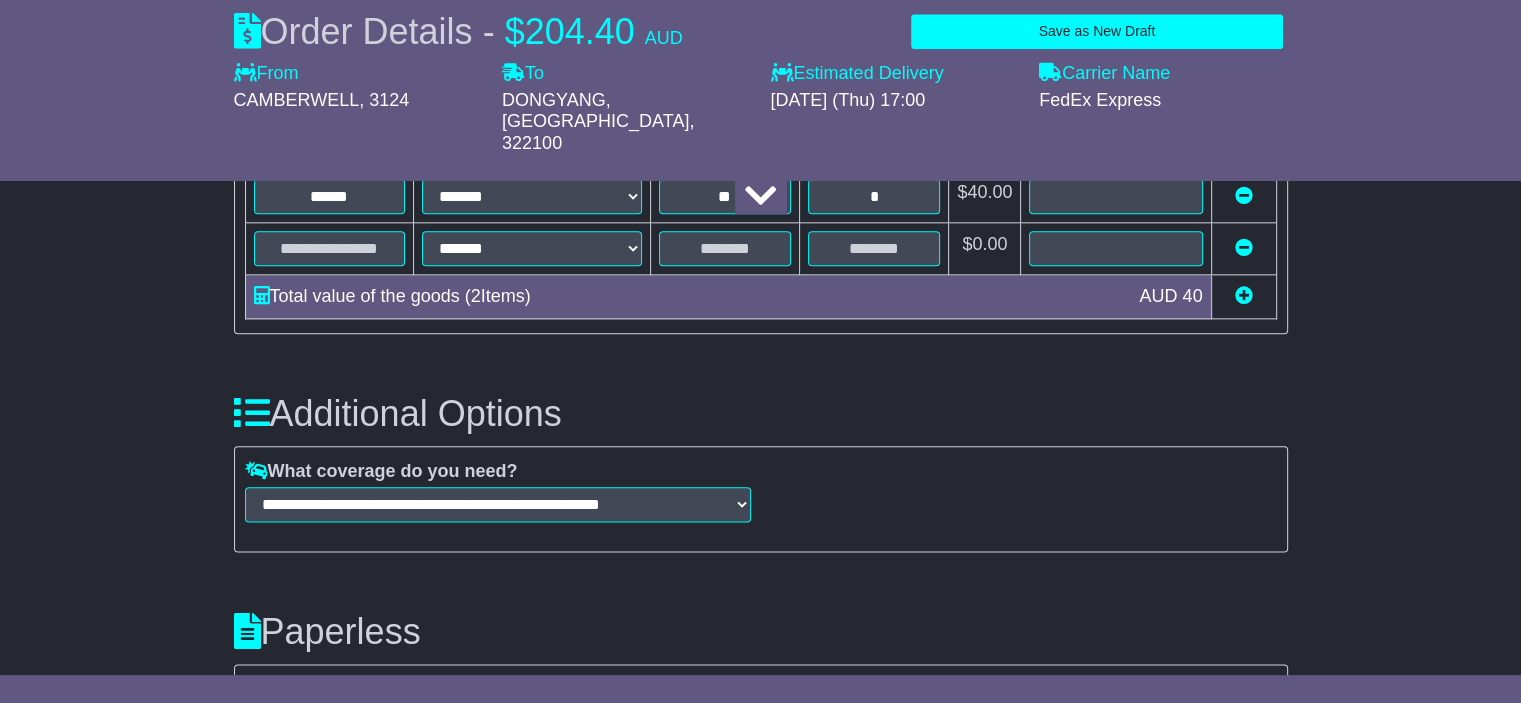 type on "**********" 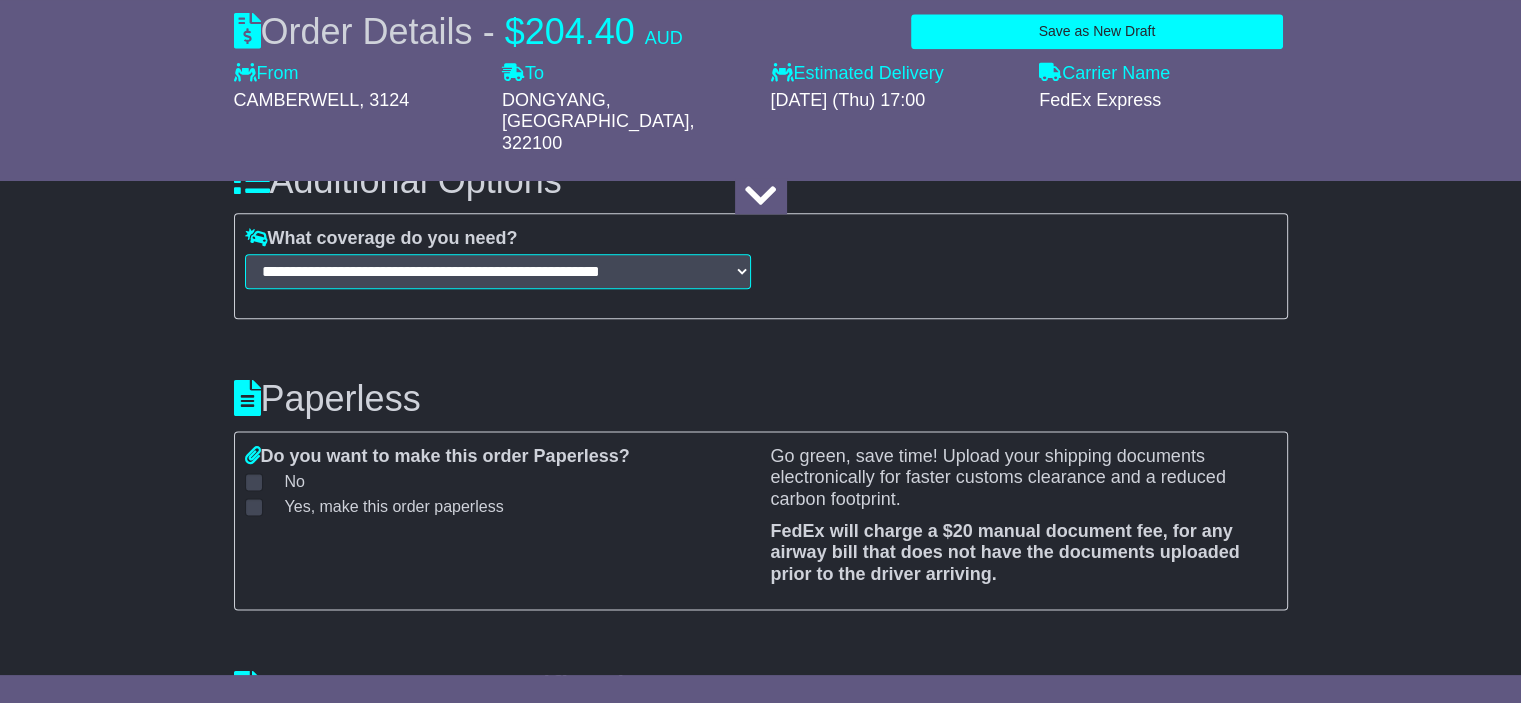 scroll, scrollTop: 2613, scrollLeft: 0, axis: vertical 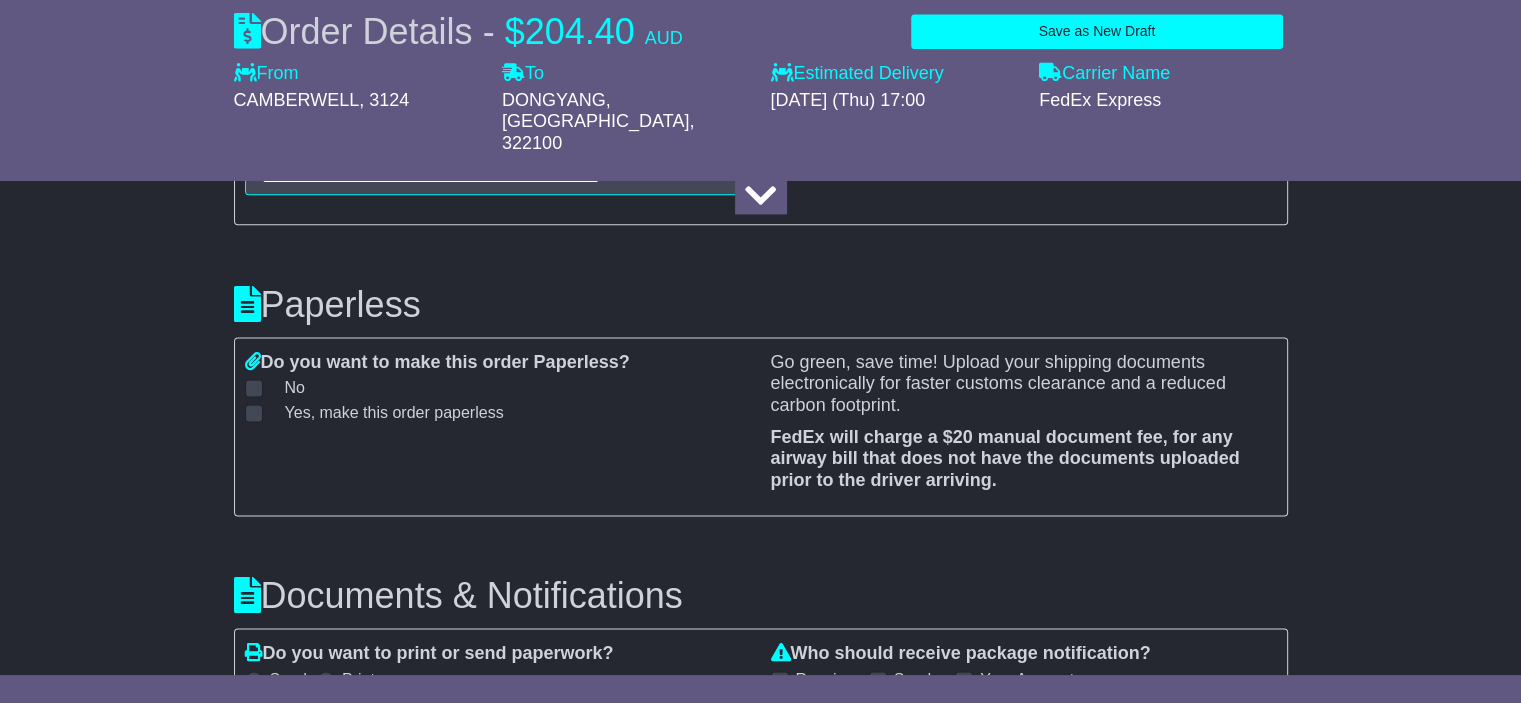 click on "Yes, make this order paperless" at bounding box center (382, 412) 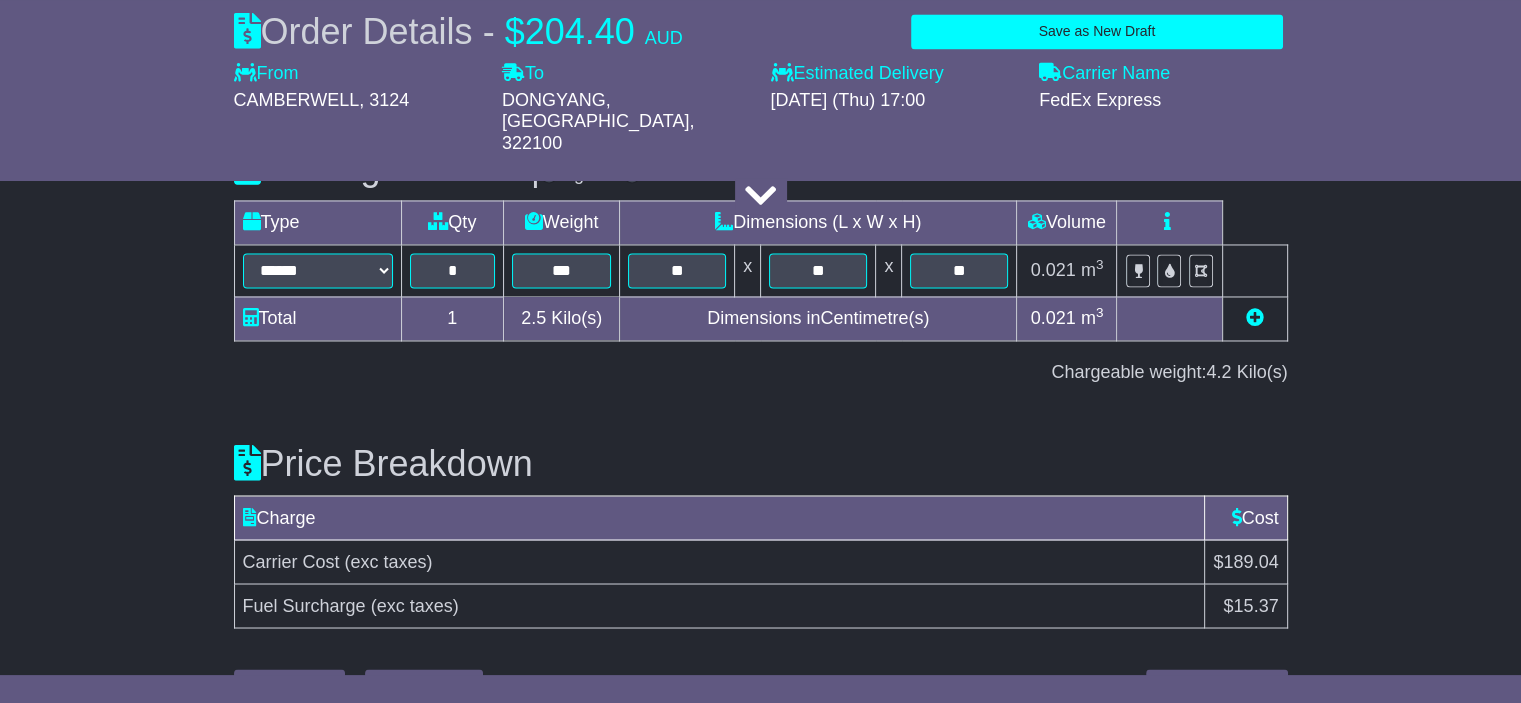 scroll, scrollTop: 3307, scrollLeft: 0, axis: vertical 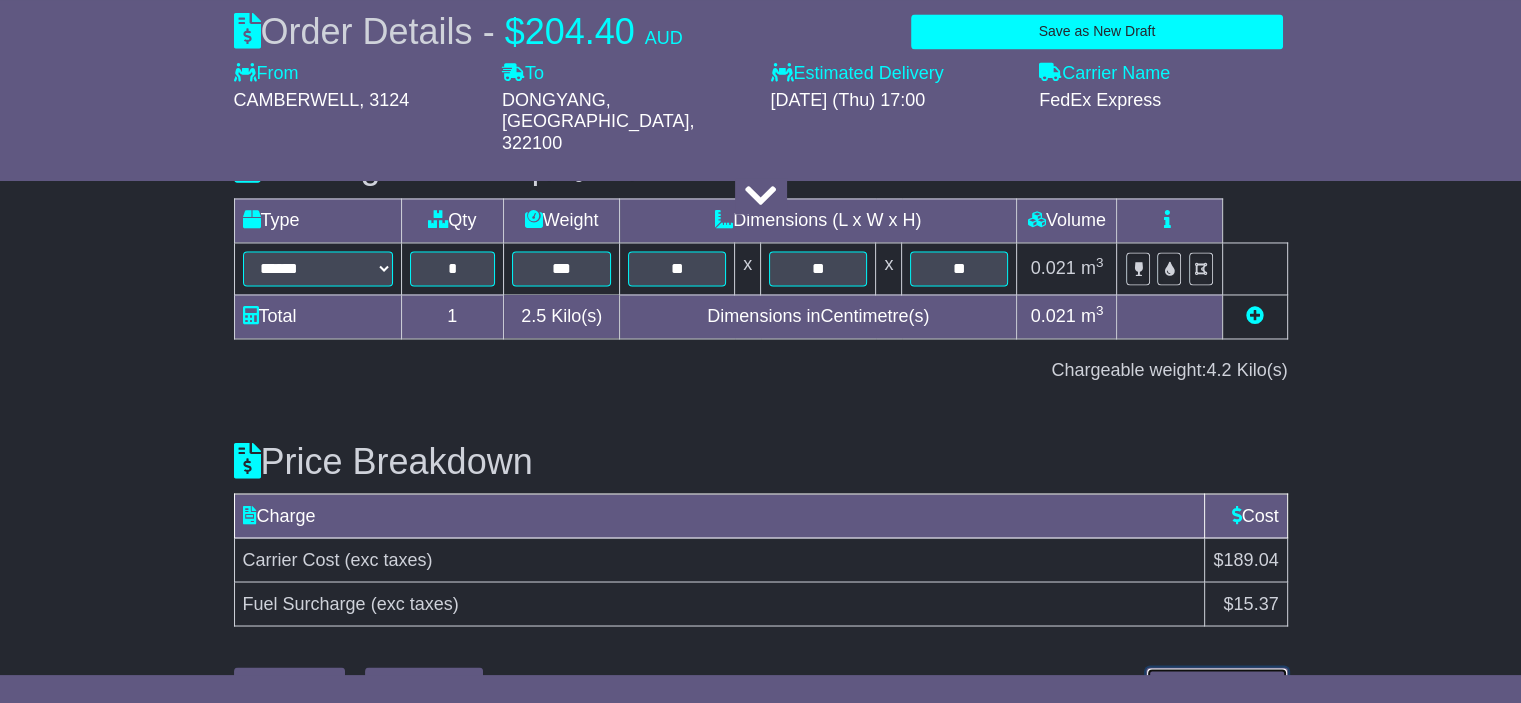 click on "Submit Your Order" at bounding box center (1216, 684) 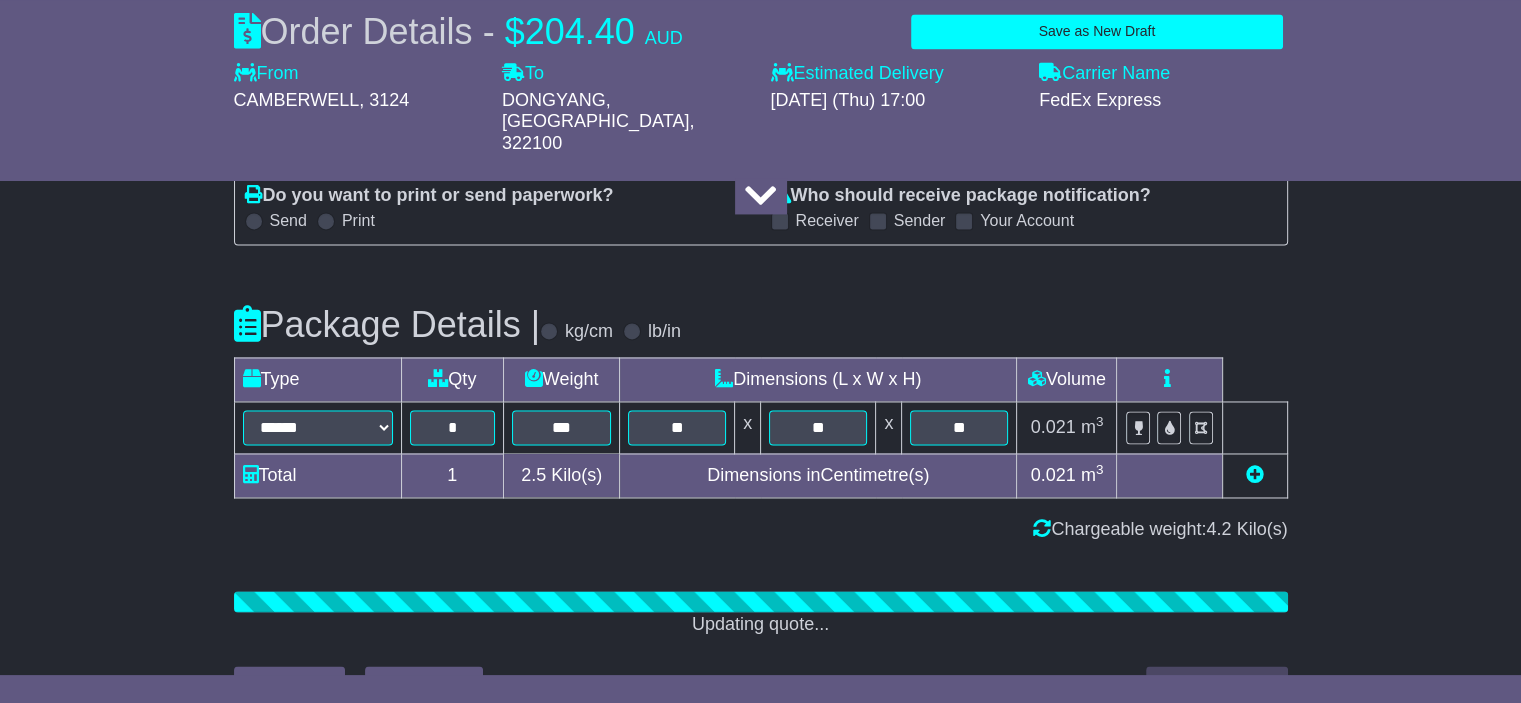 scroll, scrollTop: 3307, scrollLeft: 0, axis: vertical 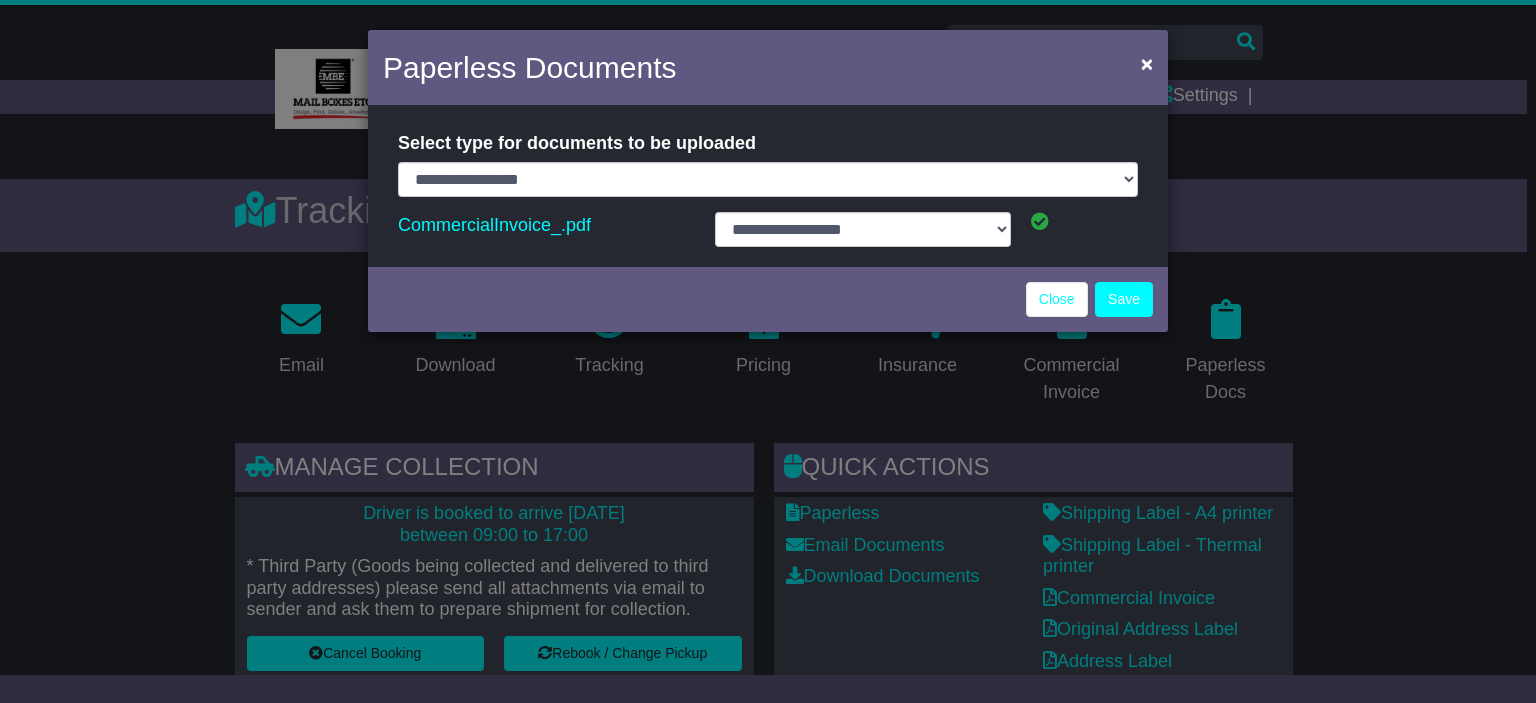 select on "**********" 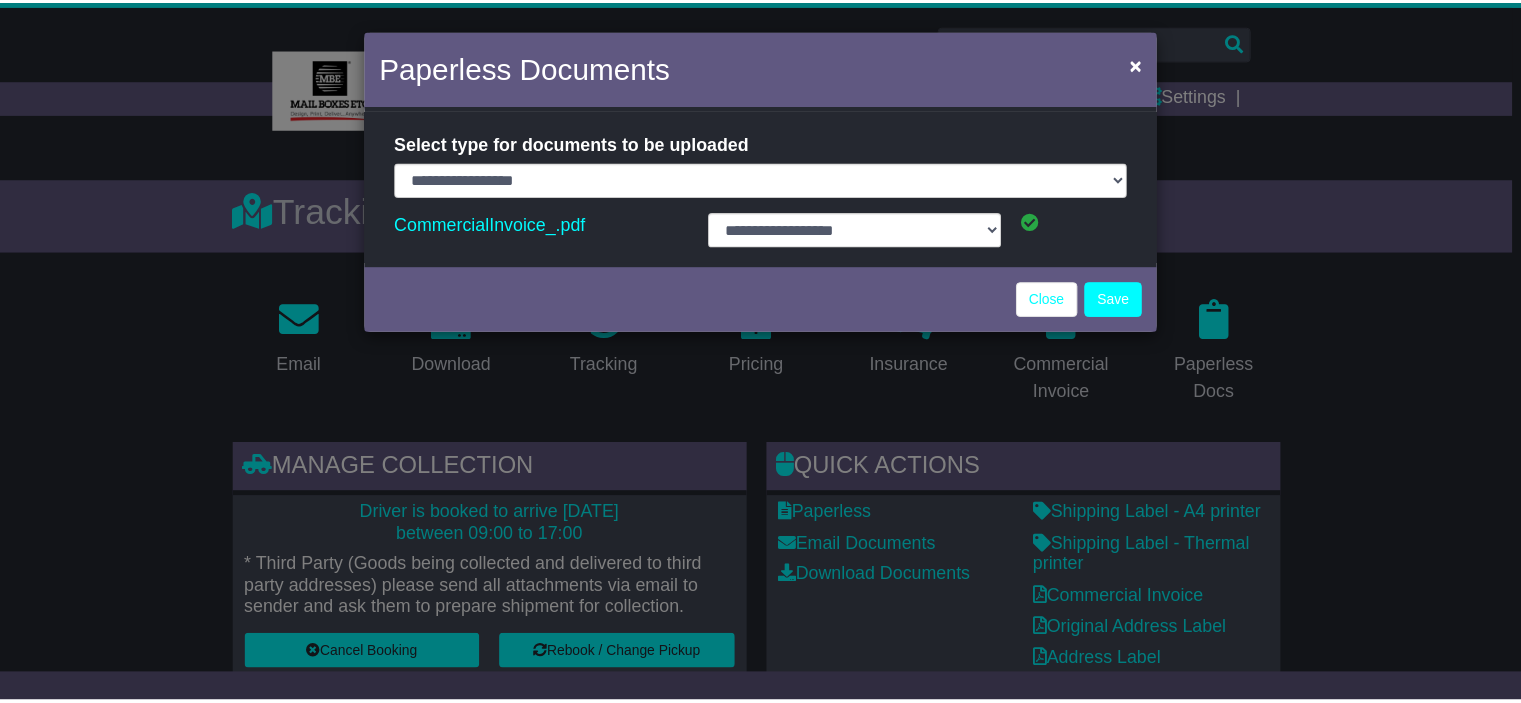 scroll, scrollTop: 0, scrollLeft: 0, axis: both 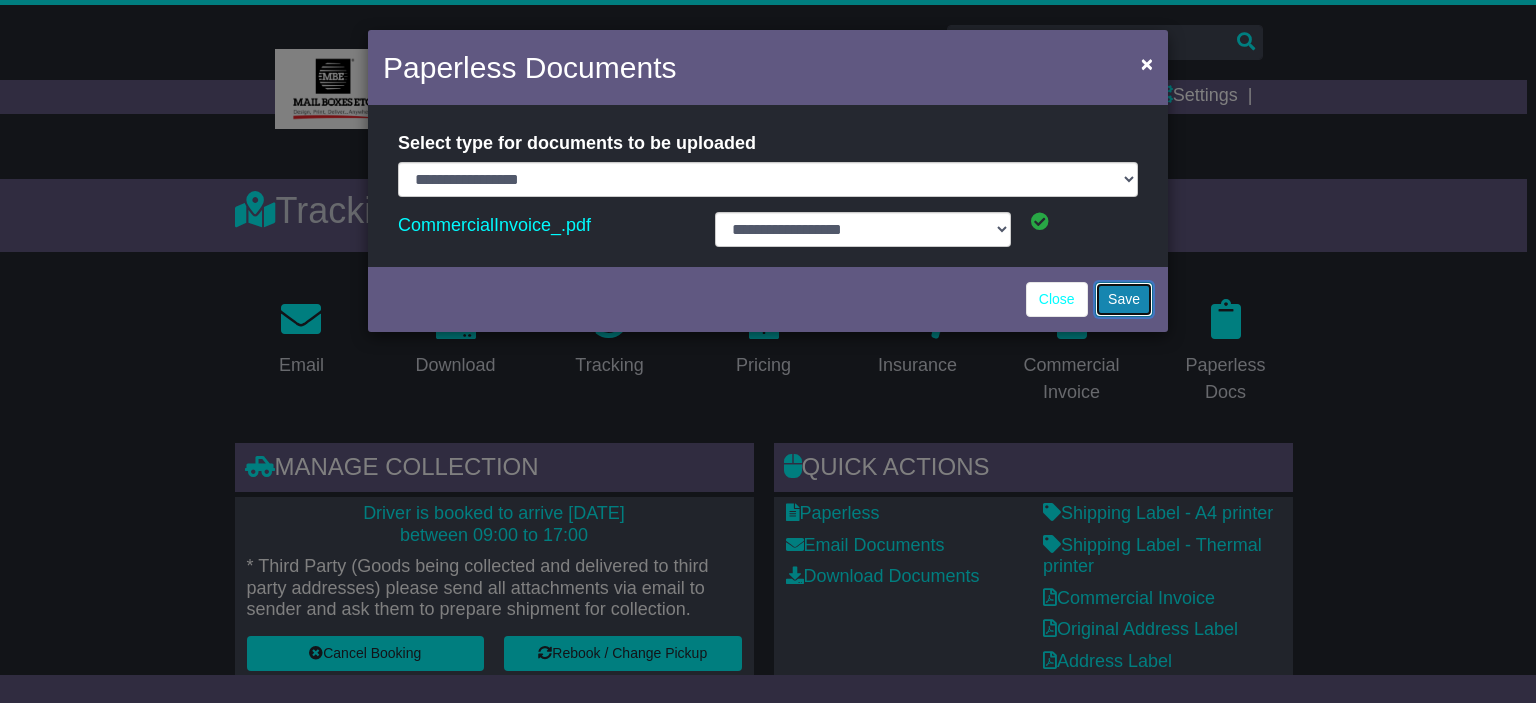 click on "Save" at bounding box center [1124, 299] 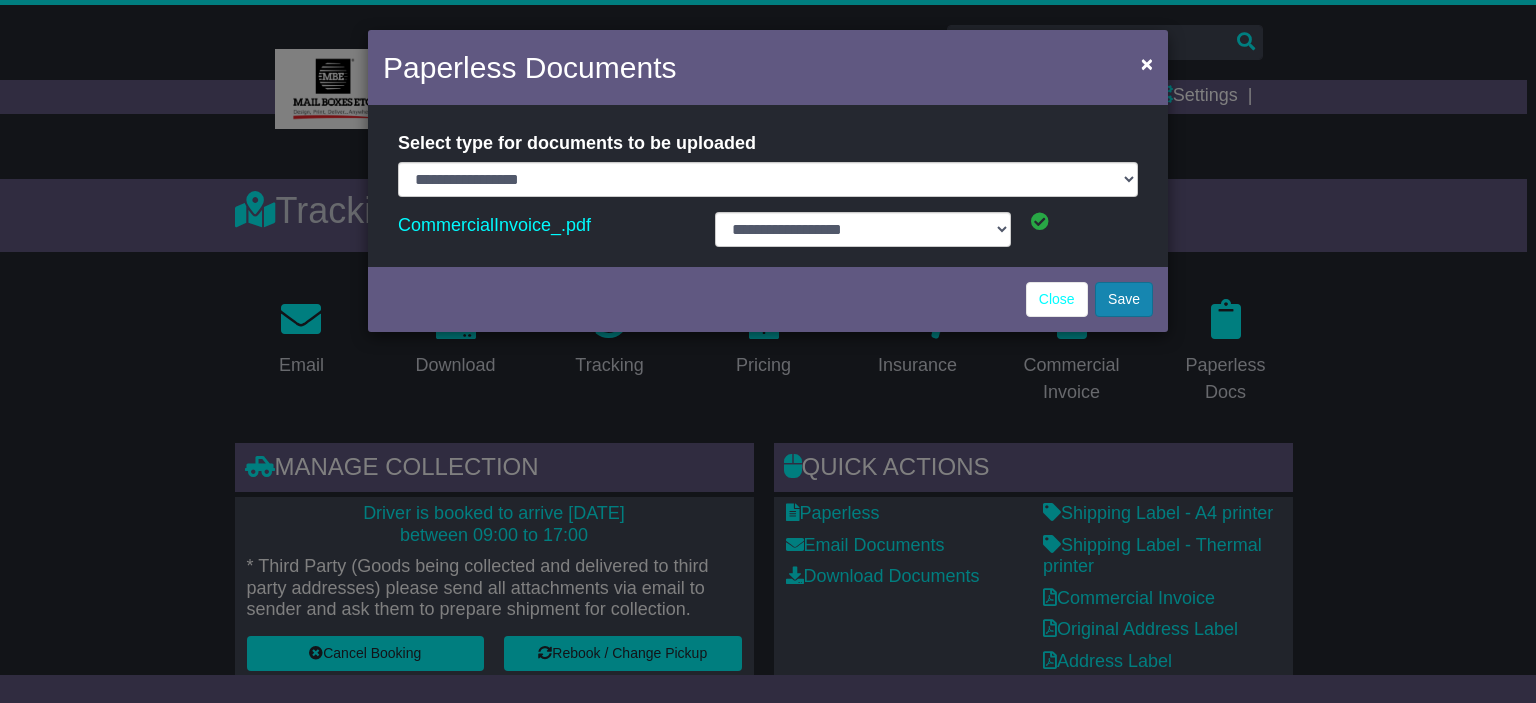 select on "**********" 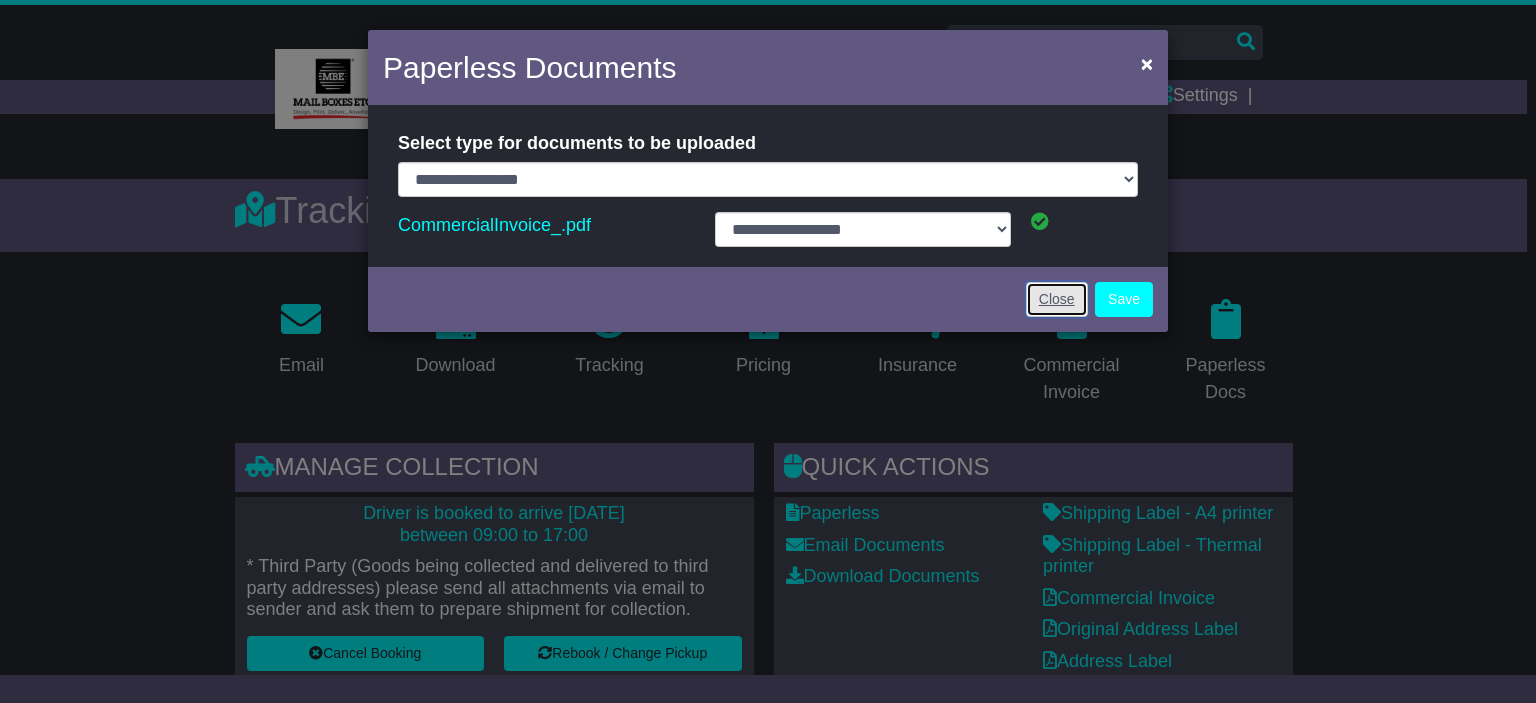 click on "Close" at bounding box center [1057, 299] 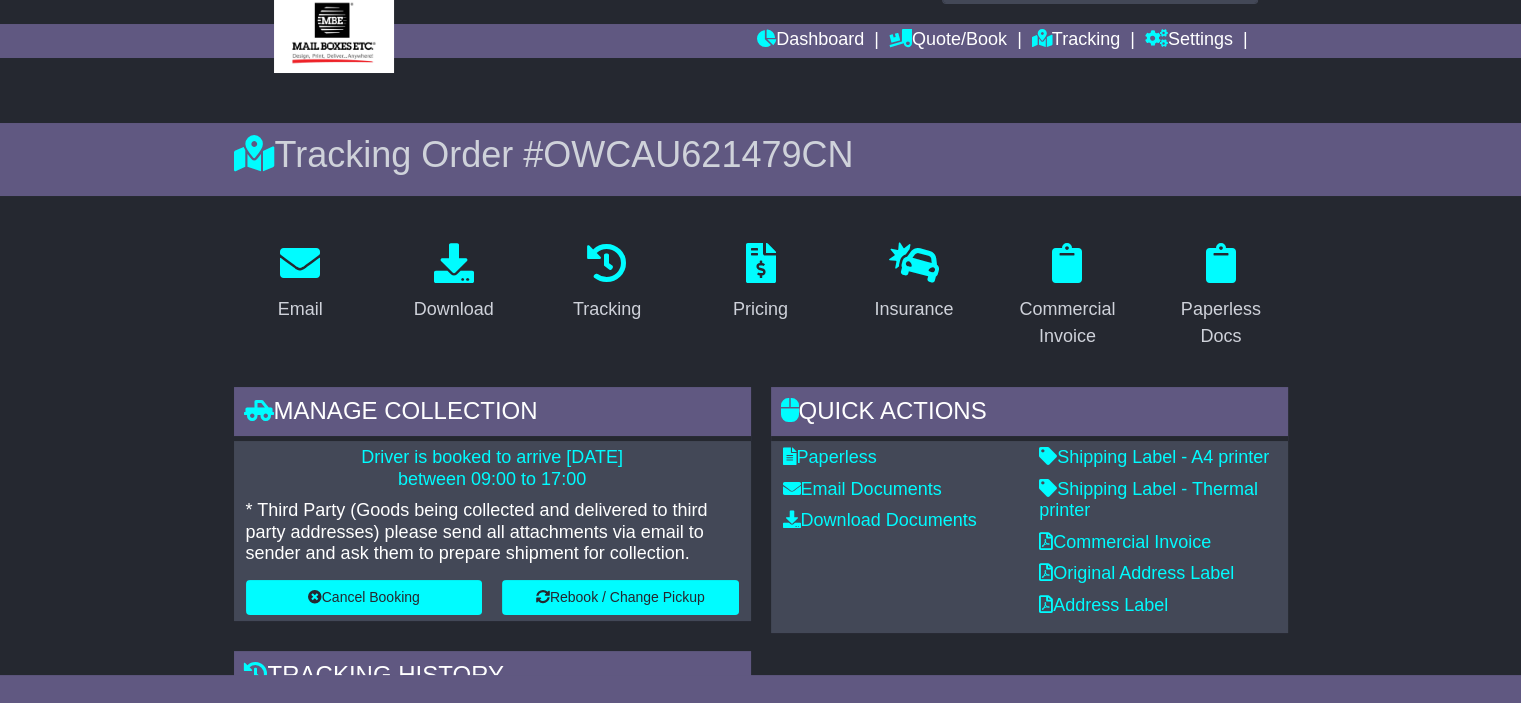 scroll, scrollTop: 0, scrollLeft: 0, axis: both 